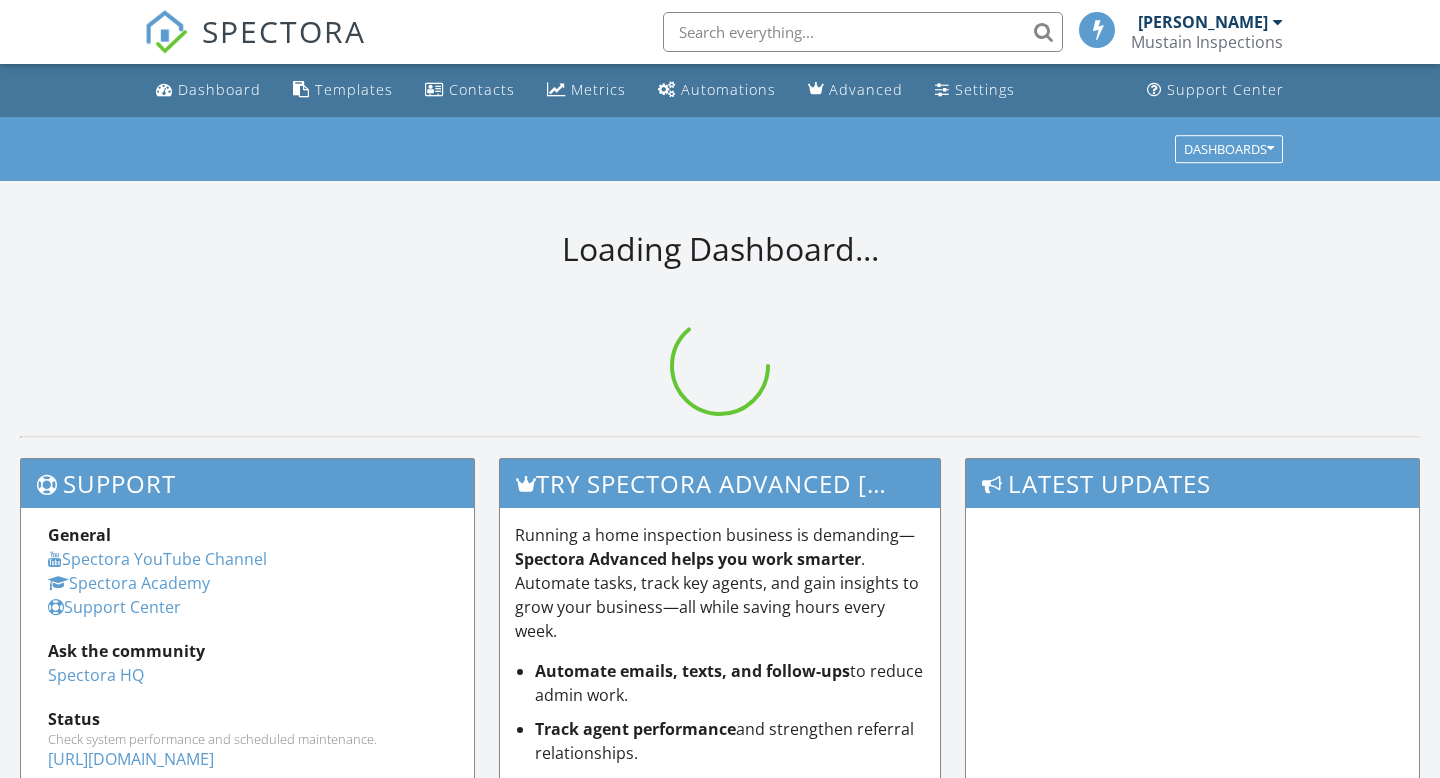 scroll, scrollTop: 0, scrollLeft: 0, axis: both 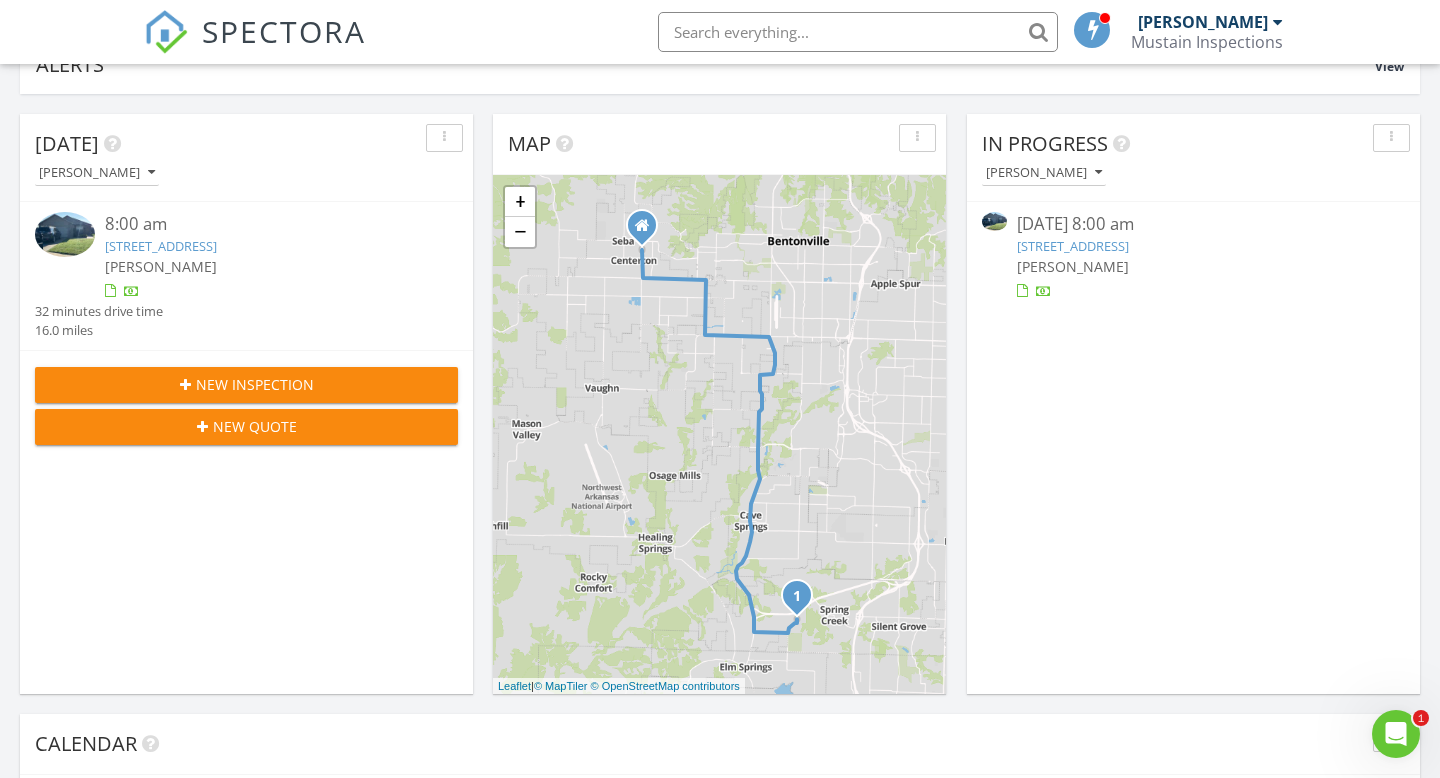 click on "[STREET_ADDRESS]" at bounding box center [161, 246] 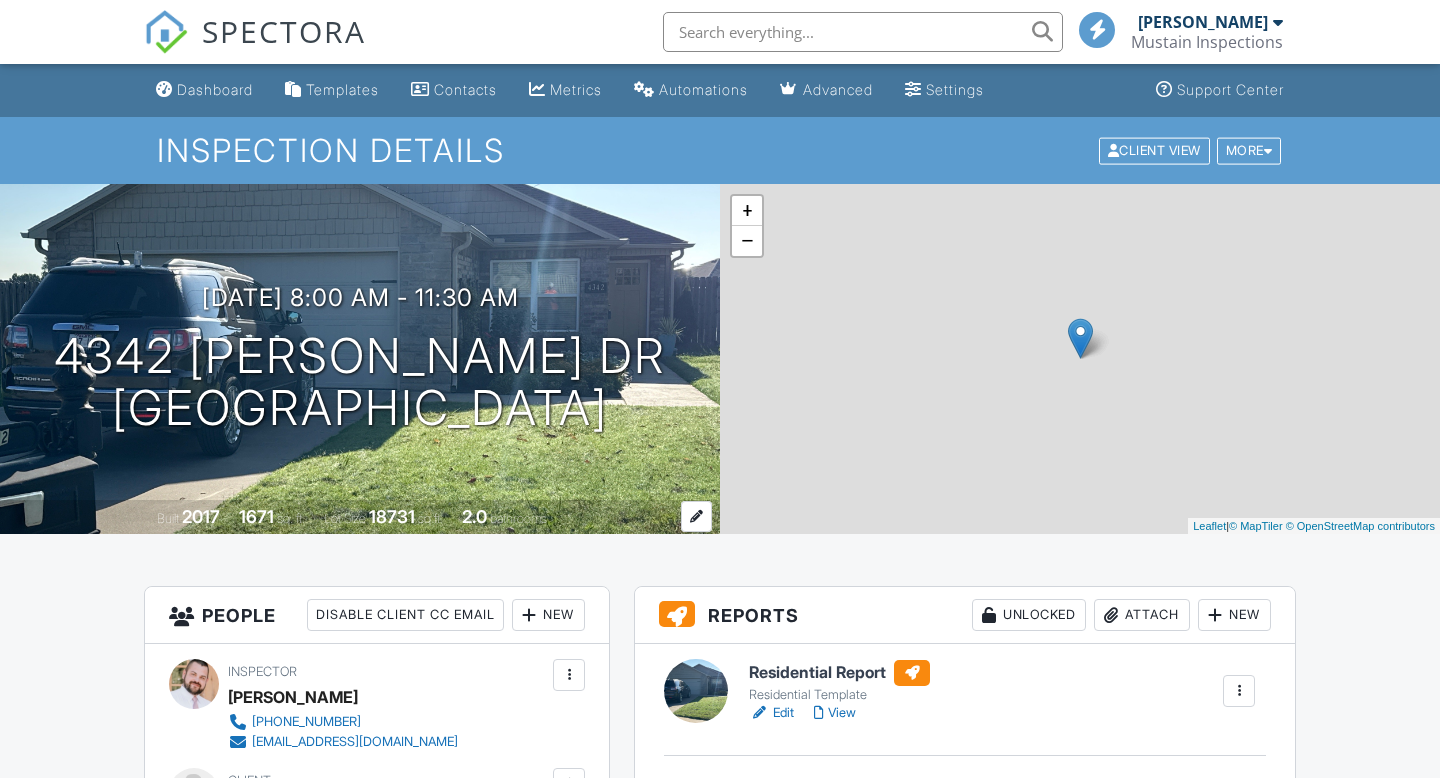 scroll, scrollTop: 0, scrollLeft: 0, axis: both 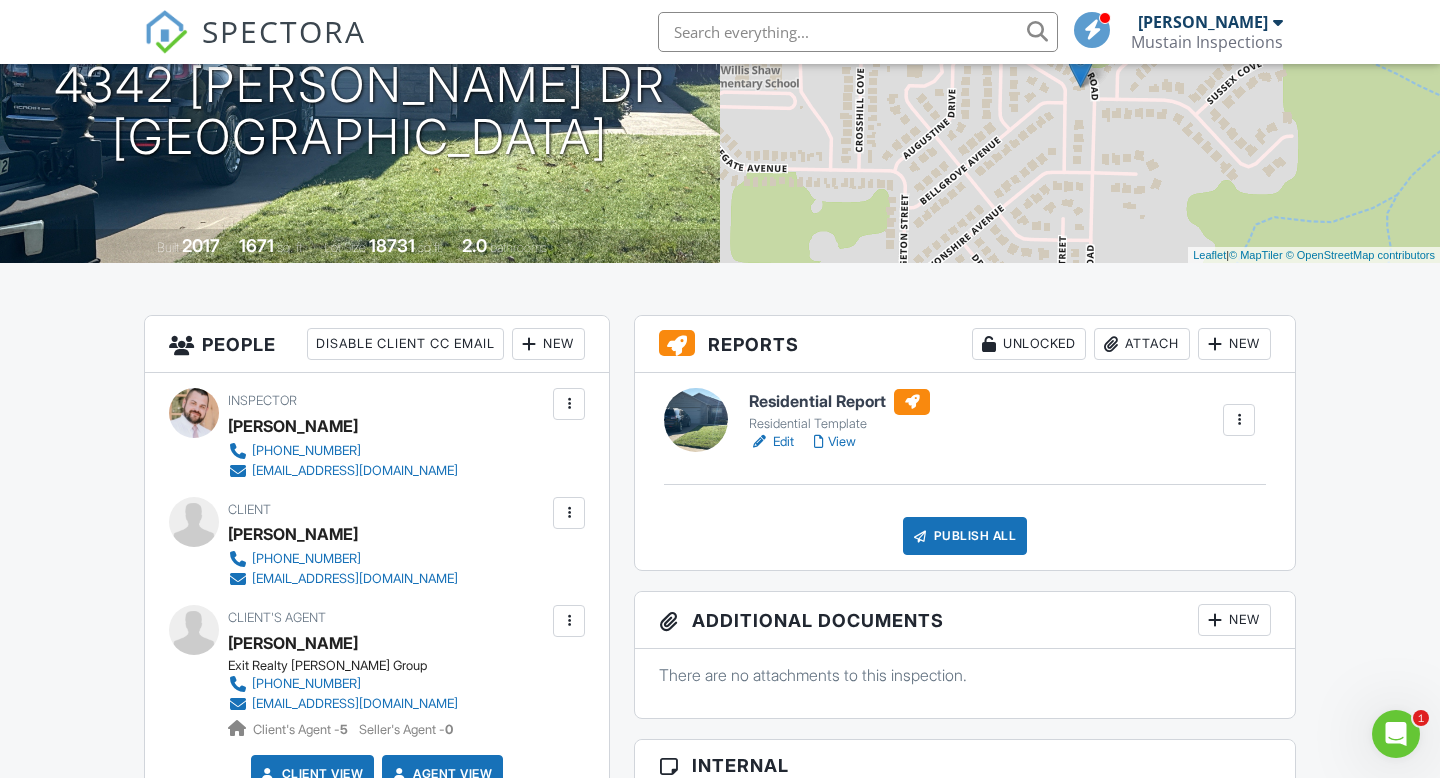 click on "Edit" at bounding box center (771, 442) 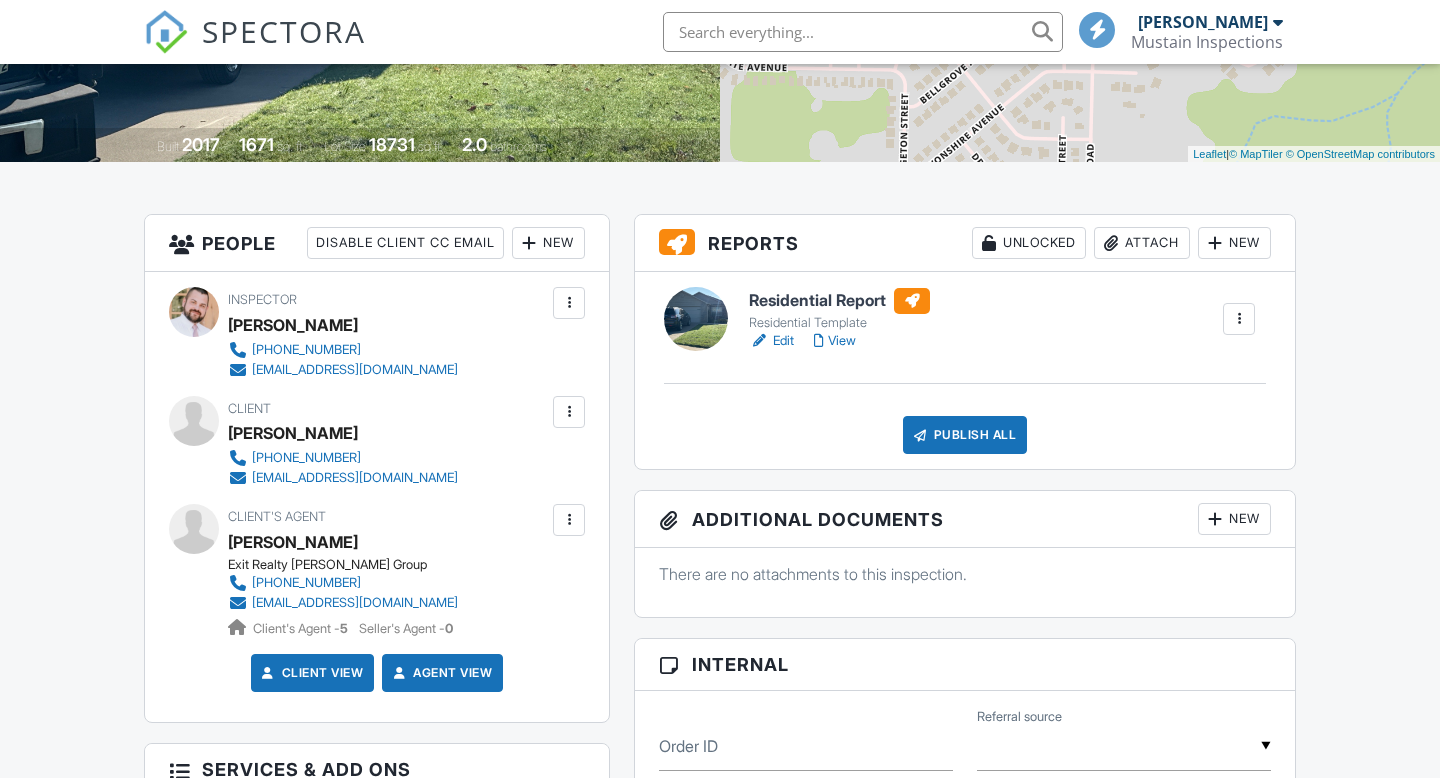 scroll, scrollTop: 372, scrollLeft: 0, axis: vertical 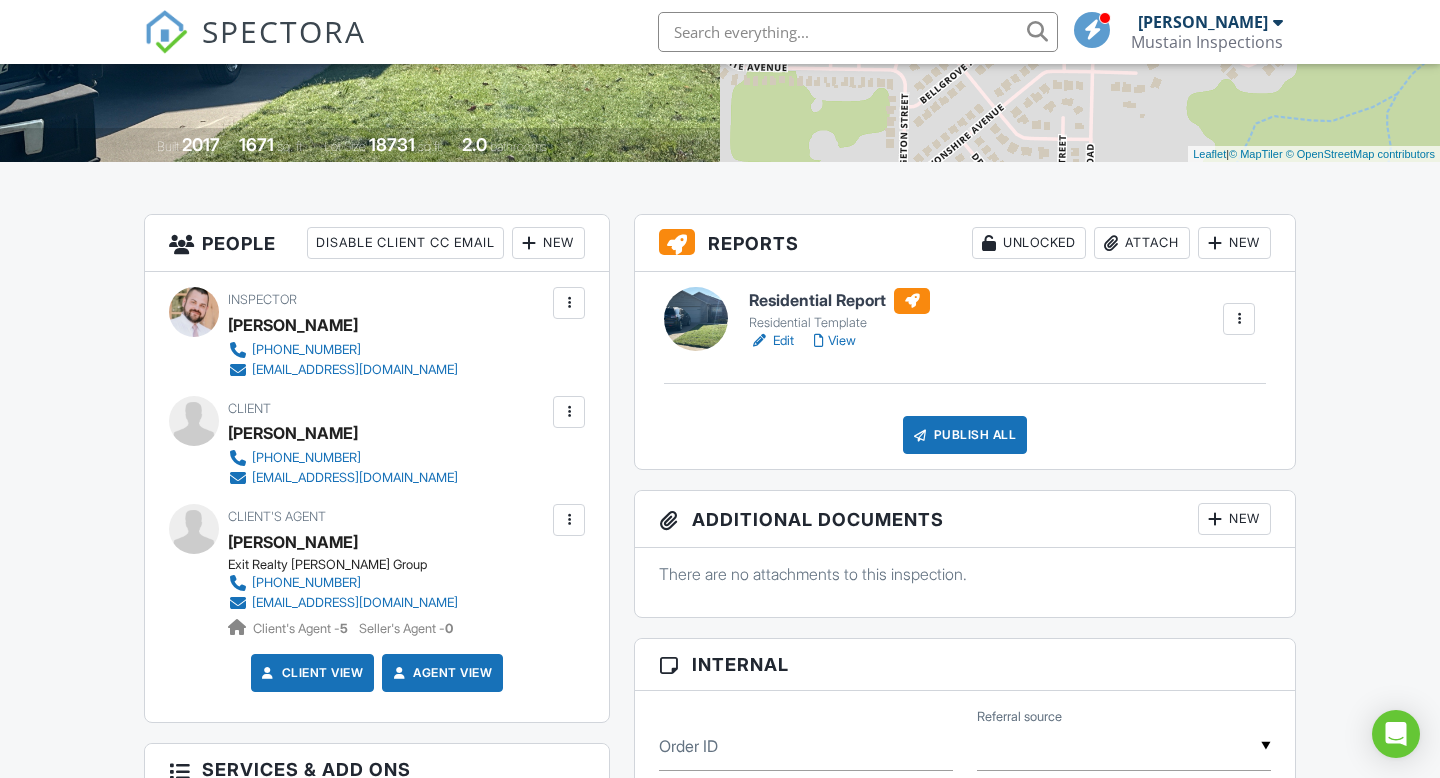 click at bounding box center [912, 301] 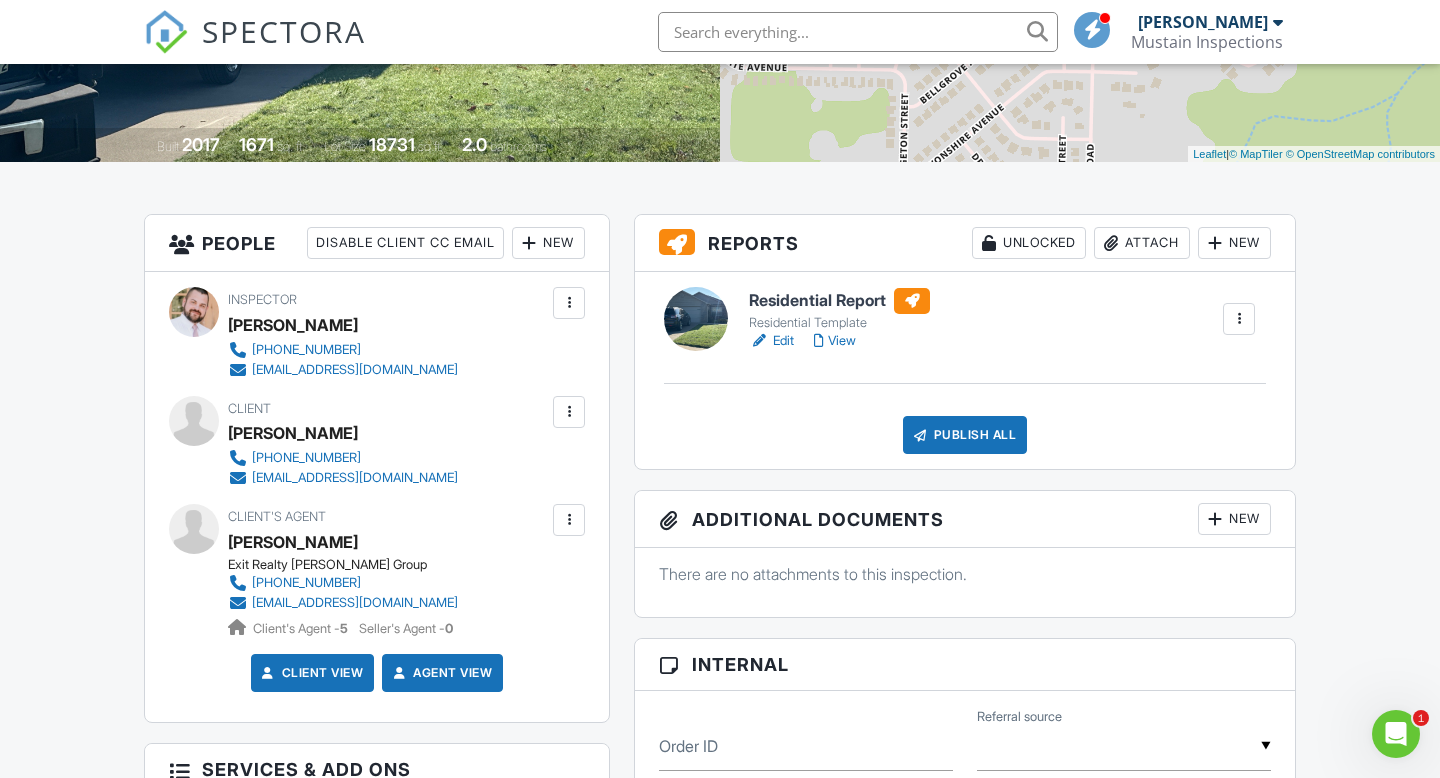 scroll, scrollTop: 0, scrollLeft: 0, axis: both 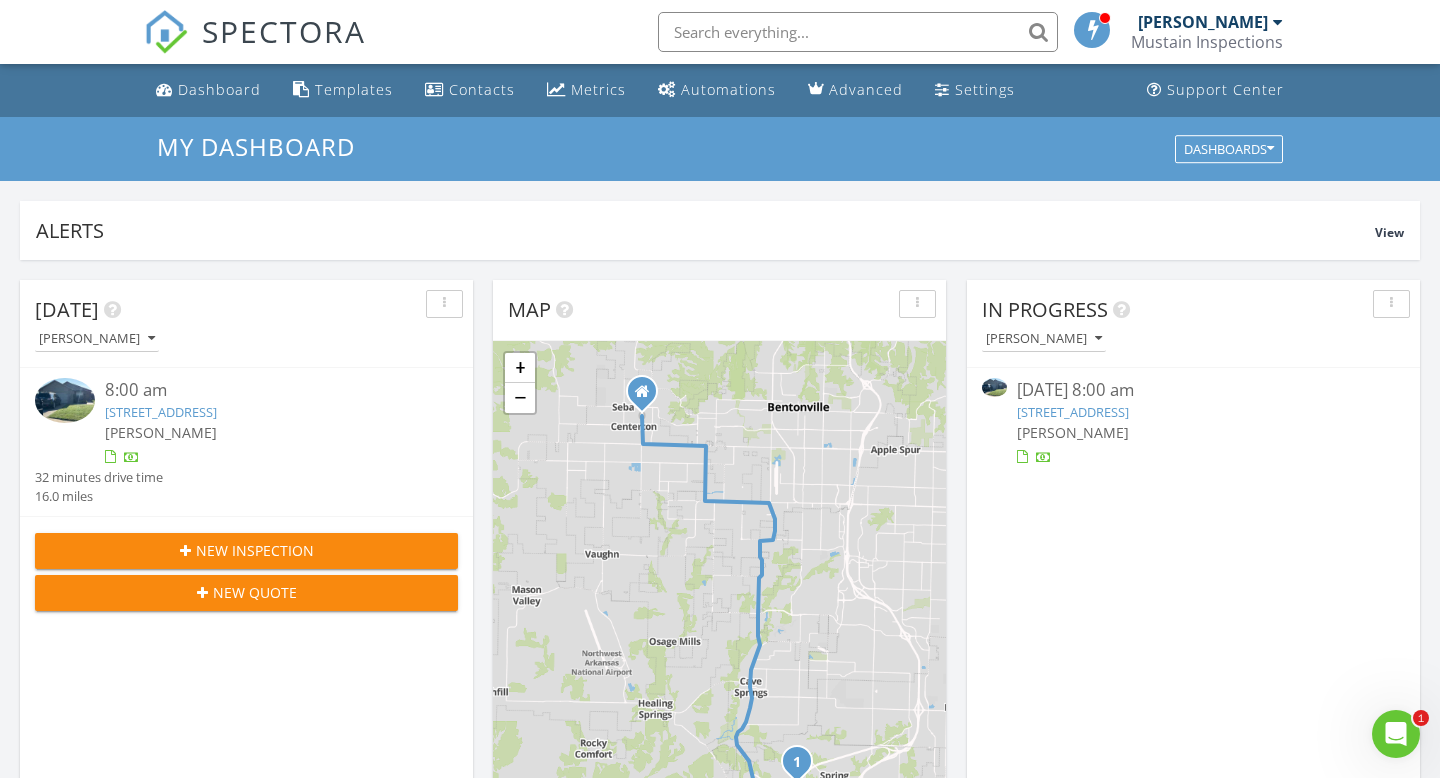 click on "[STREET_ADDRESS]" at bounding box center [161, 412] 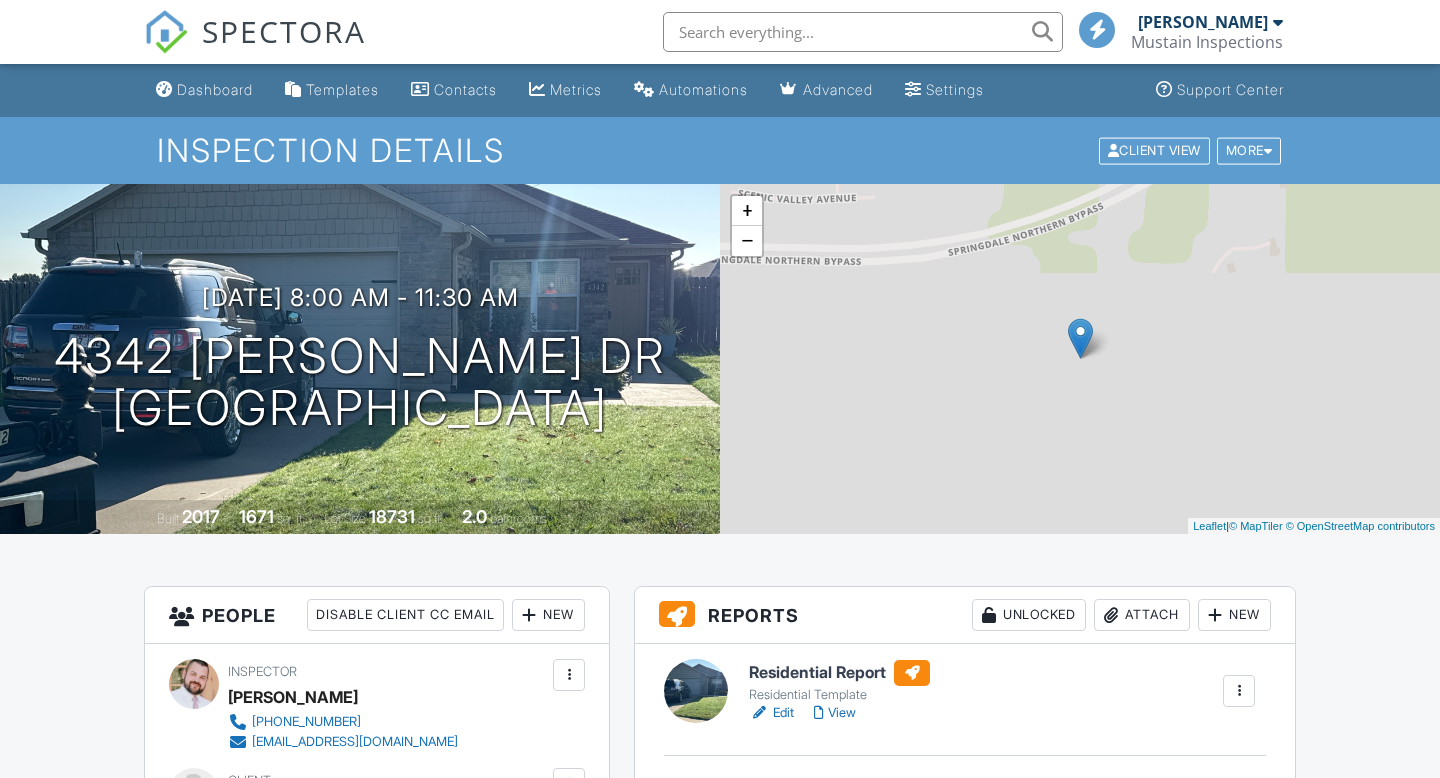 scroll, scrollTop: 0, scrollLeft: 0, axis: both 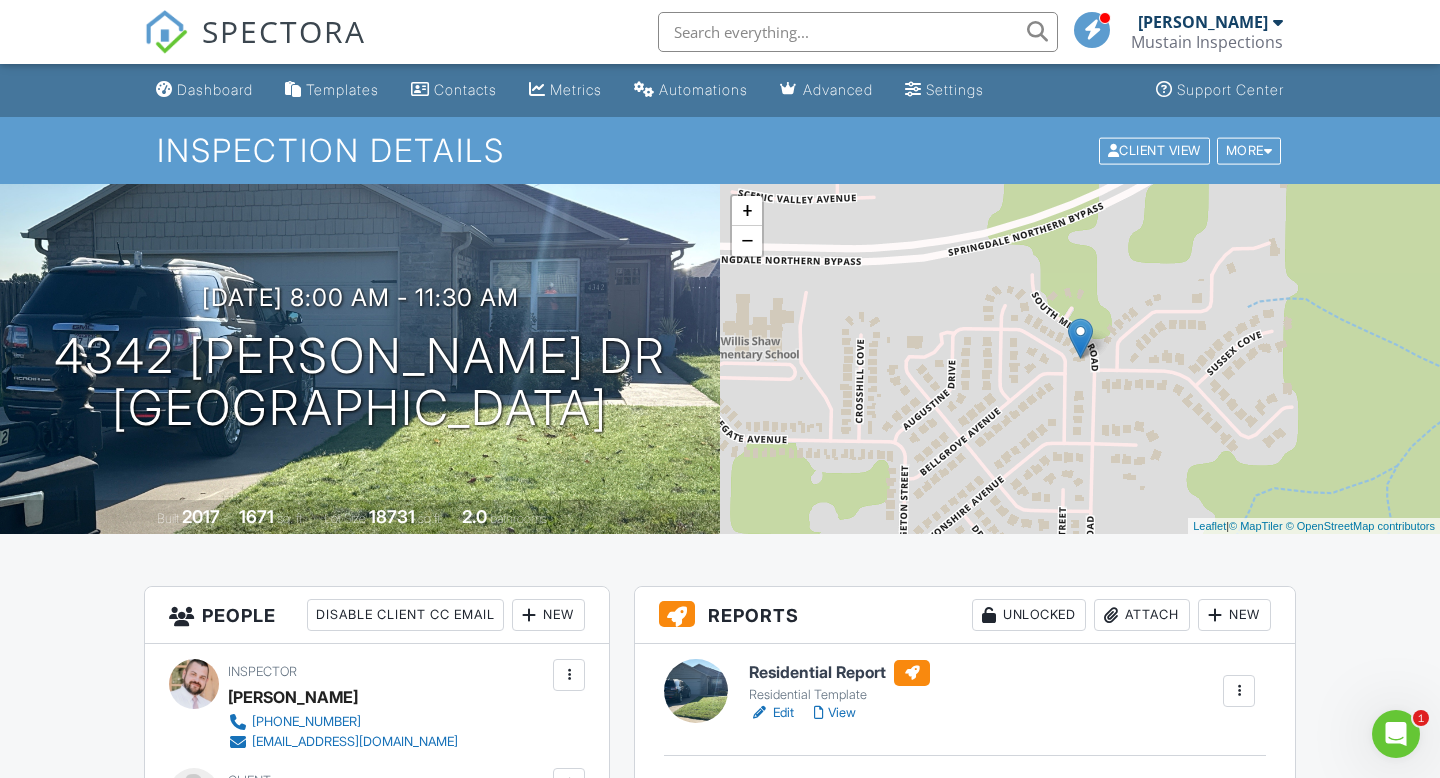 click on "View" at bounding box center (835, 713) 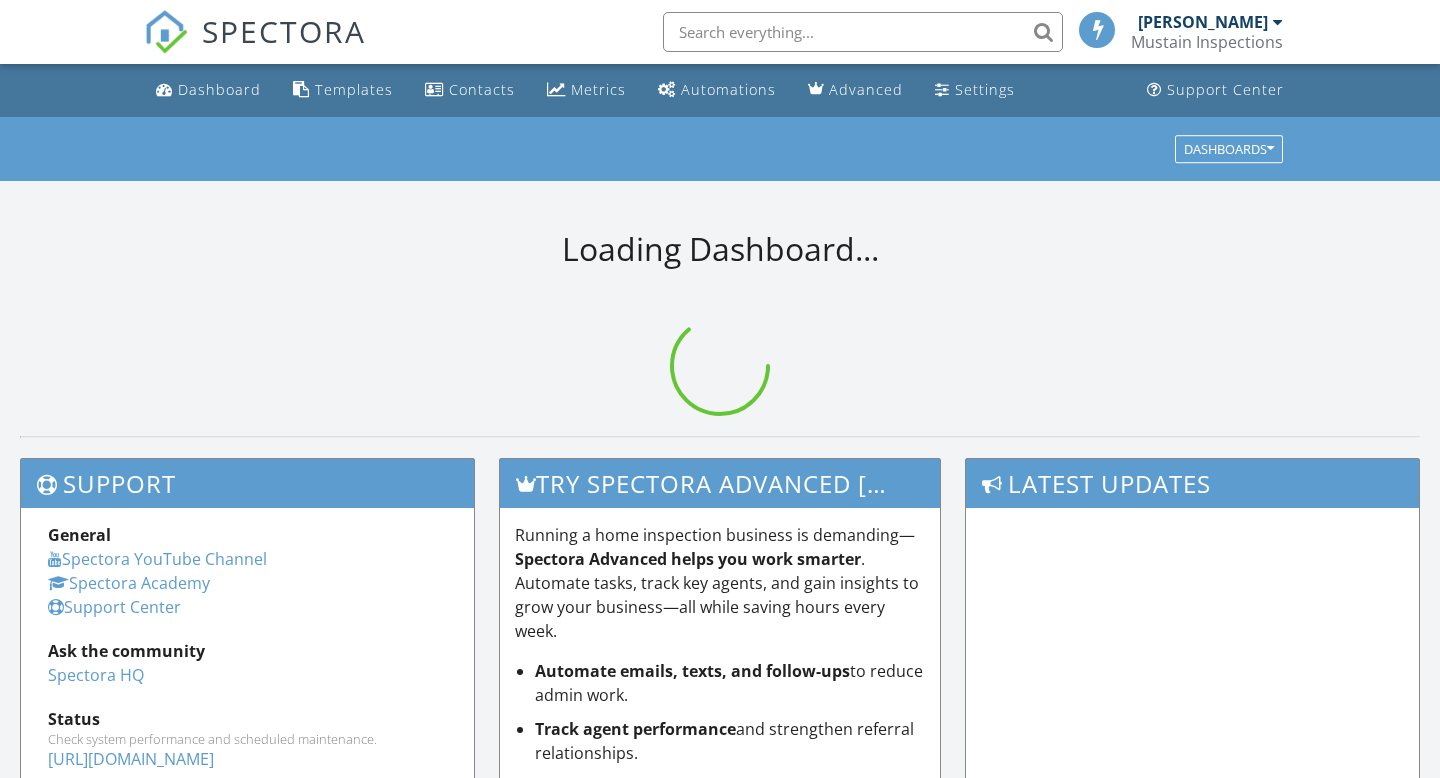 scroll, scrollTop: 0, scrollLeft: 0, axis: both 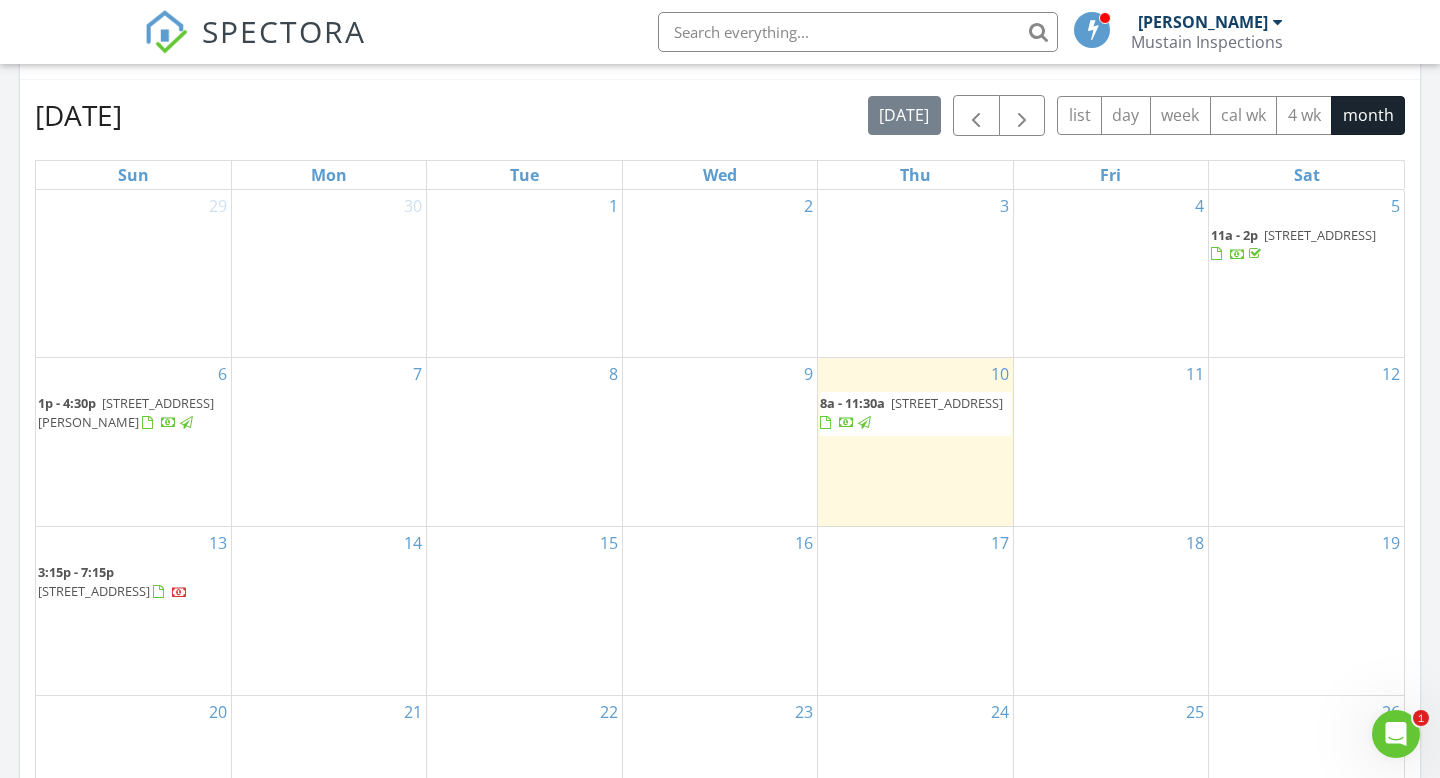 click 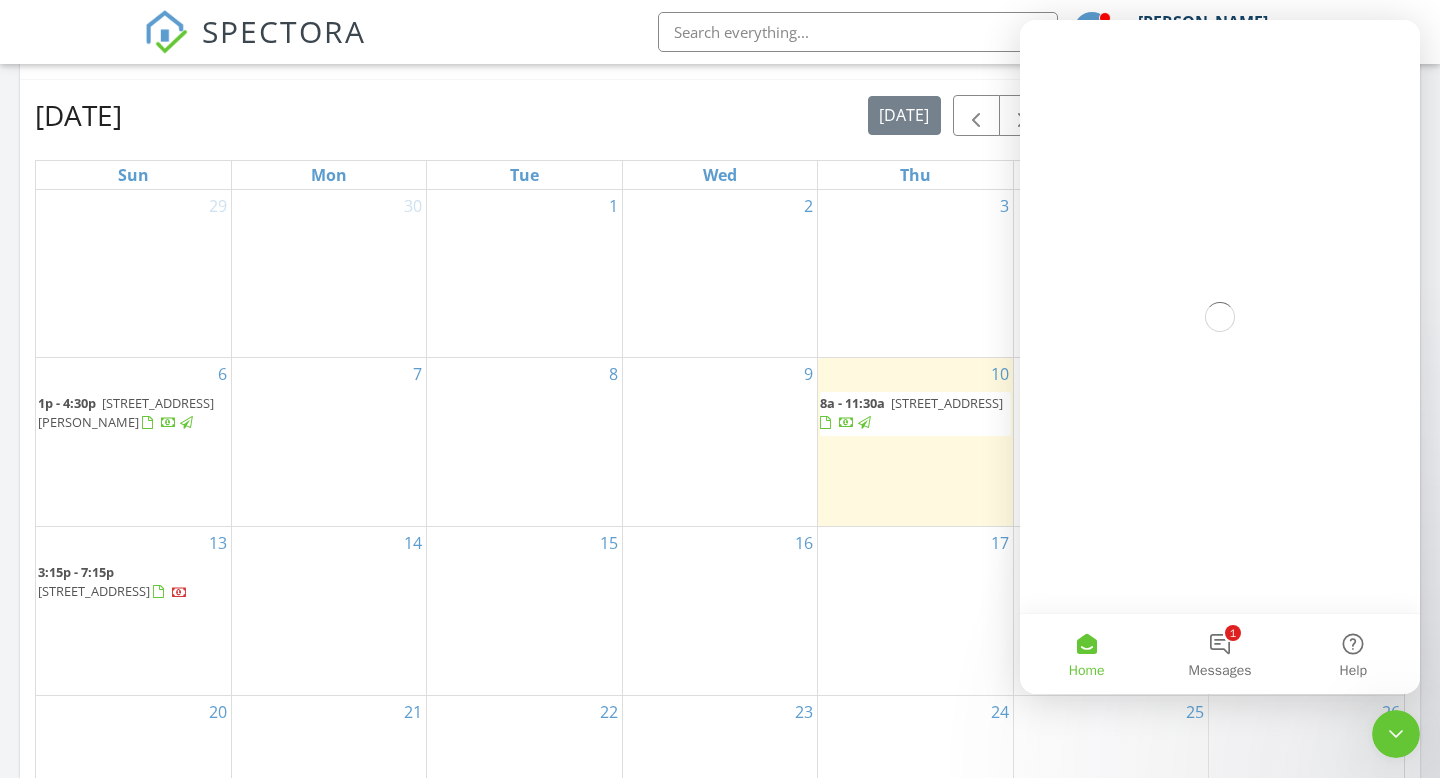scroll, scrollTop: 0, scrollLeft: 0, axis: both 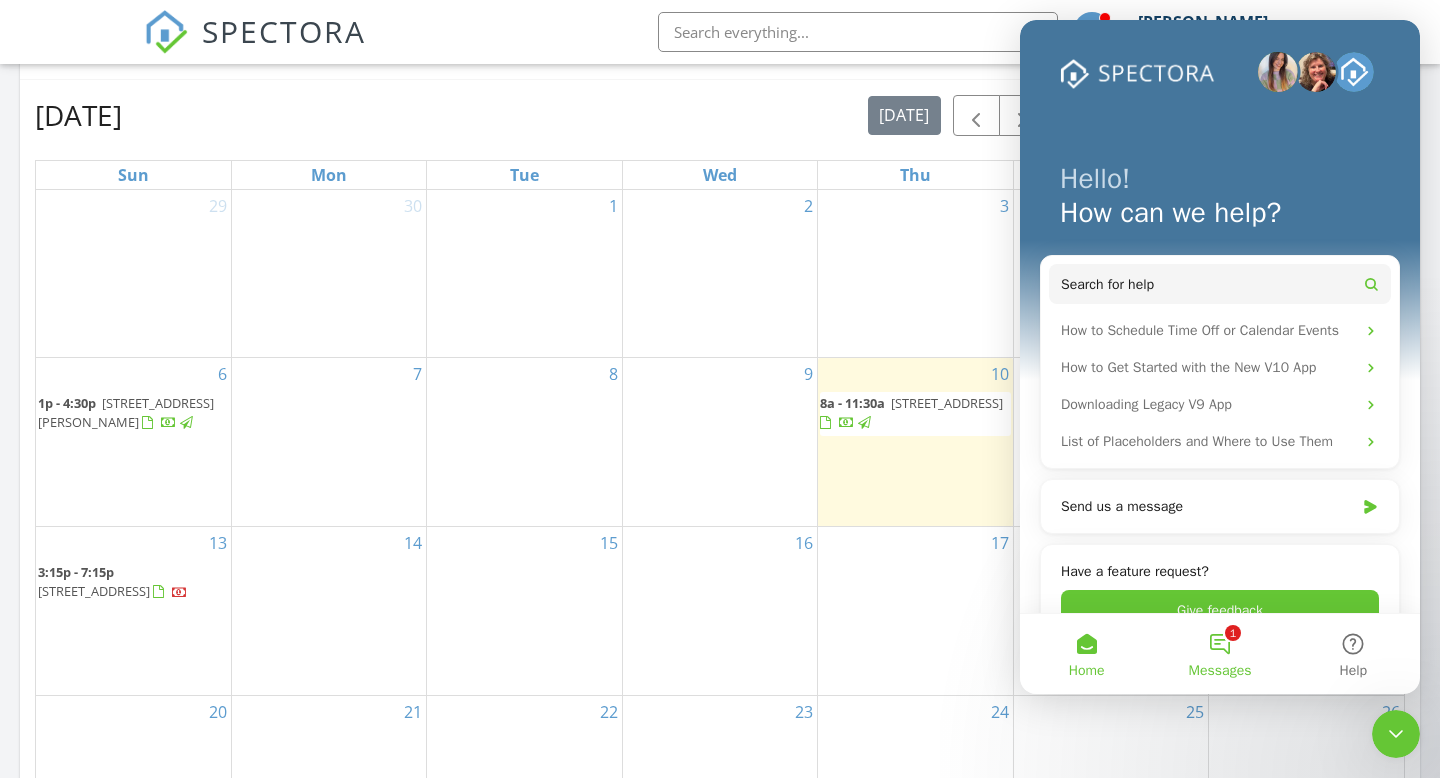 click on "1 Messages" at bounding box center (1219, 654) 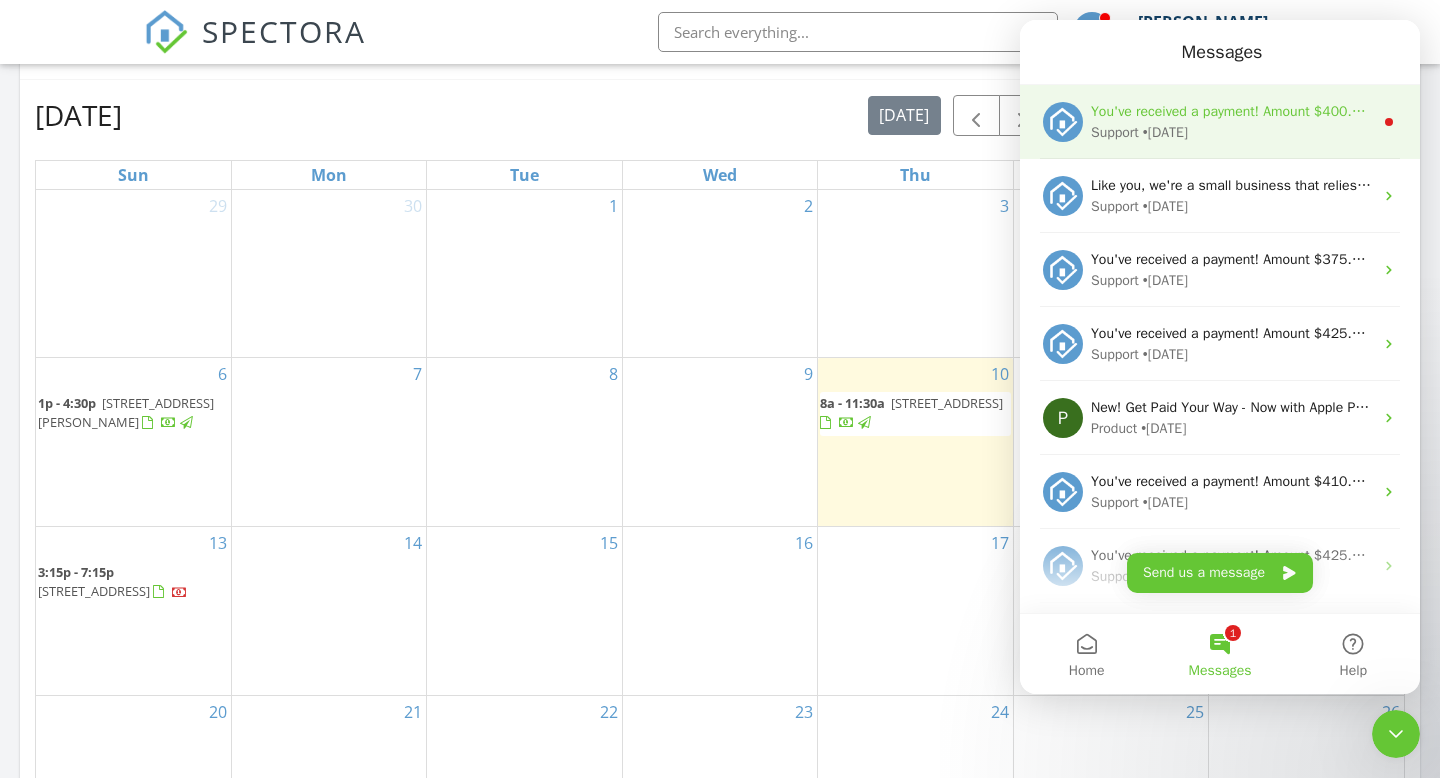 click on "Support •  2d ago" at bounding box center [1232, 132] 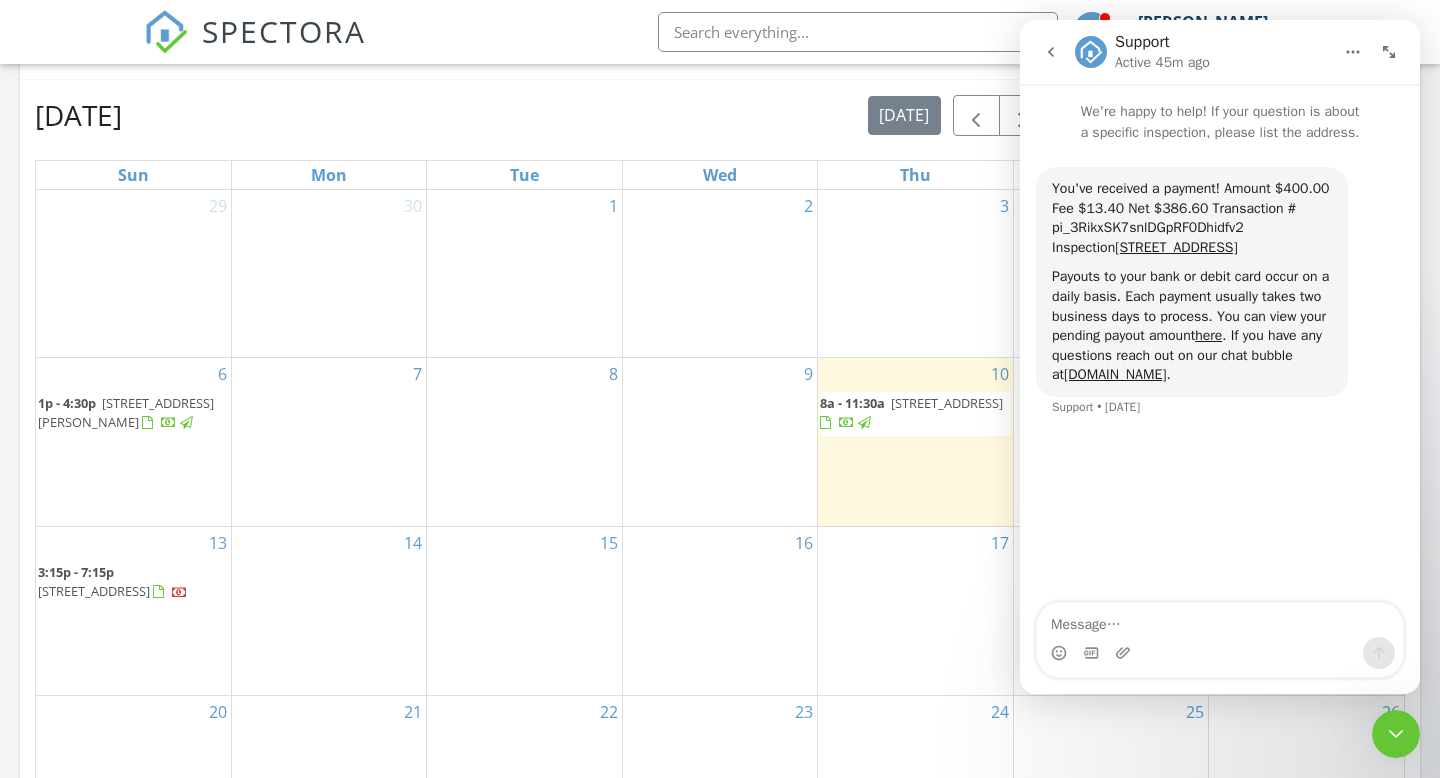 click 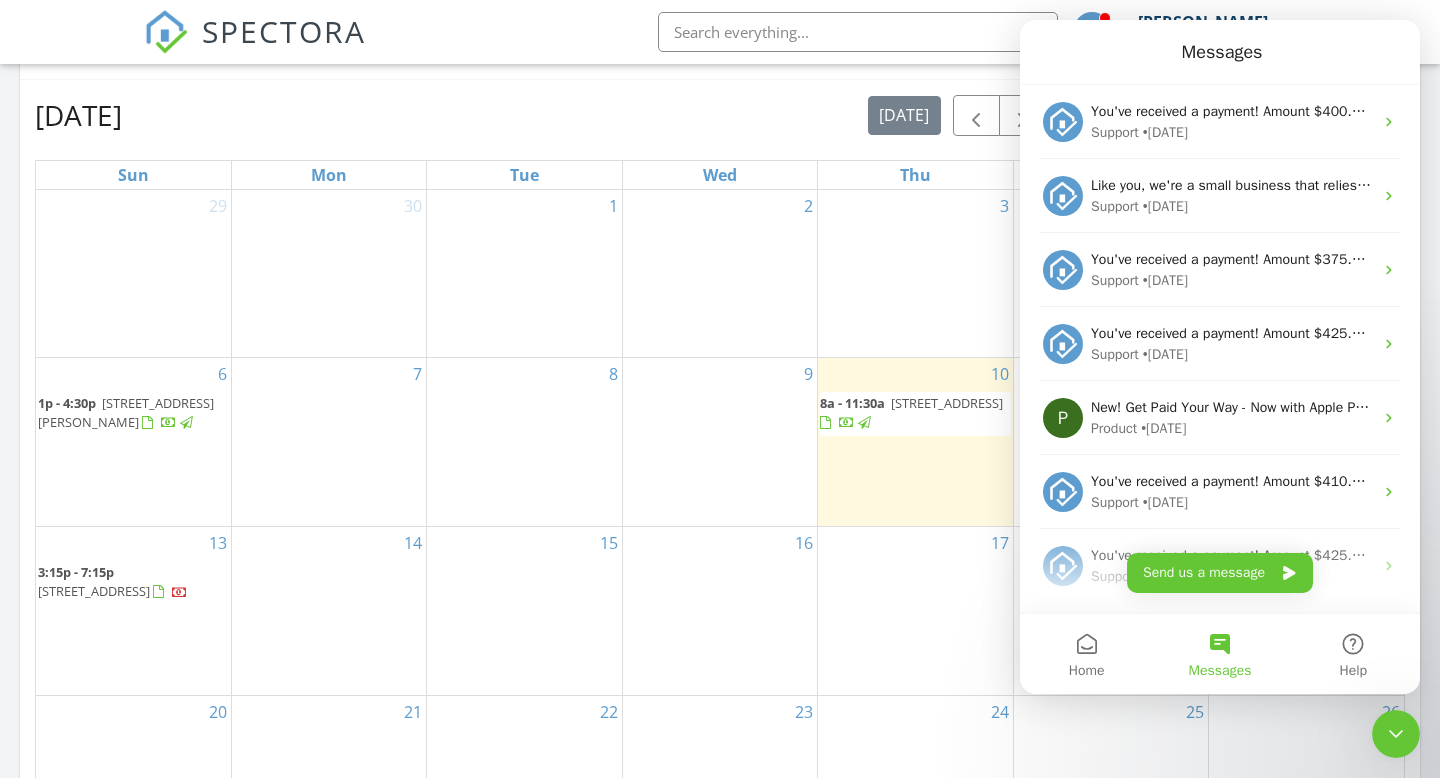 scroll, scrollTop: 0, scrollLeft: 0, axis: both 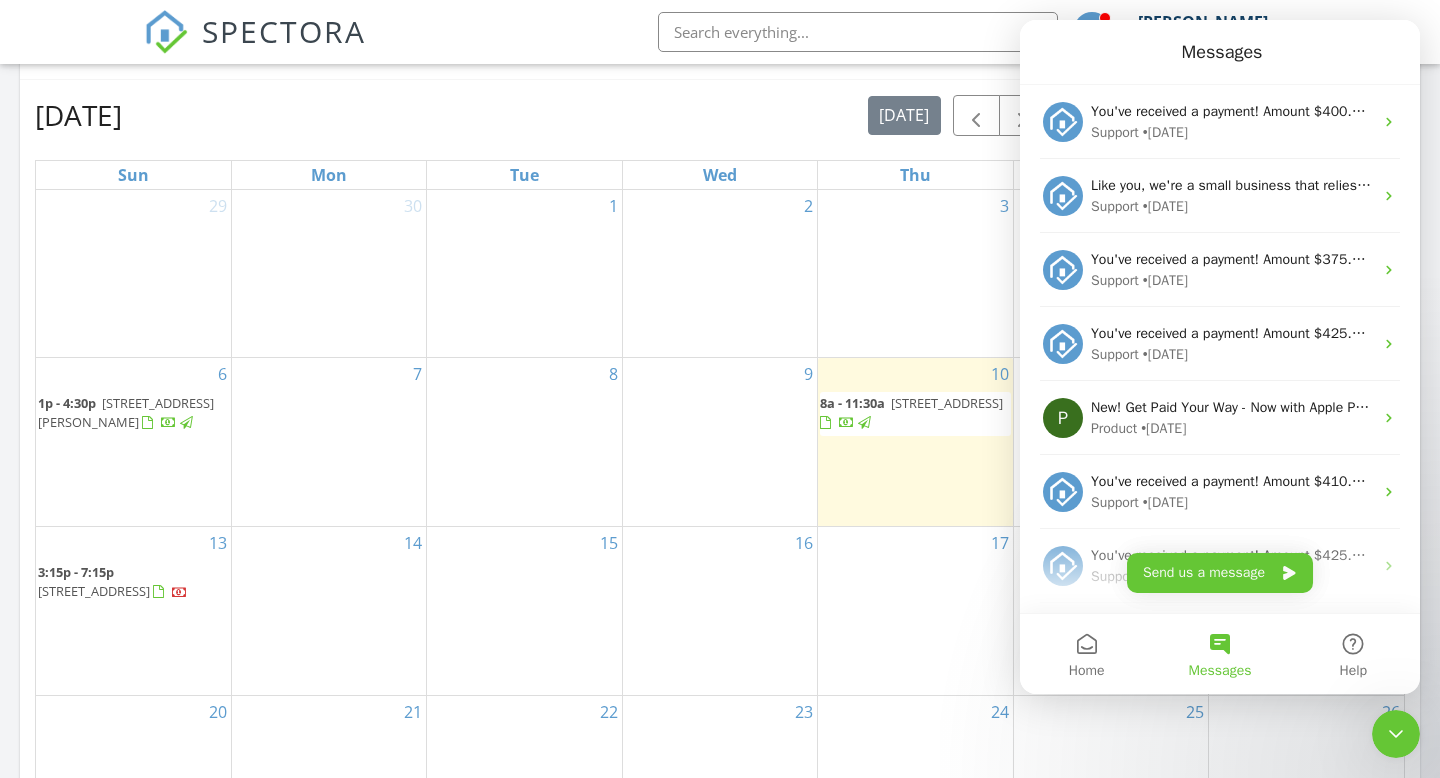 click on "9" at bounding box center (720, 442) 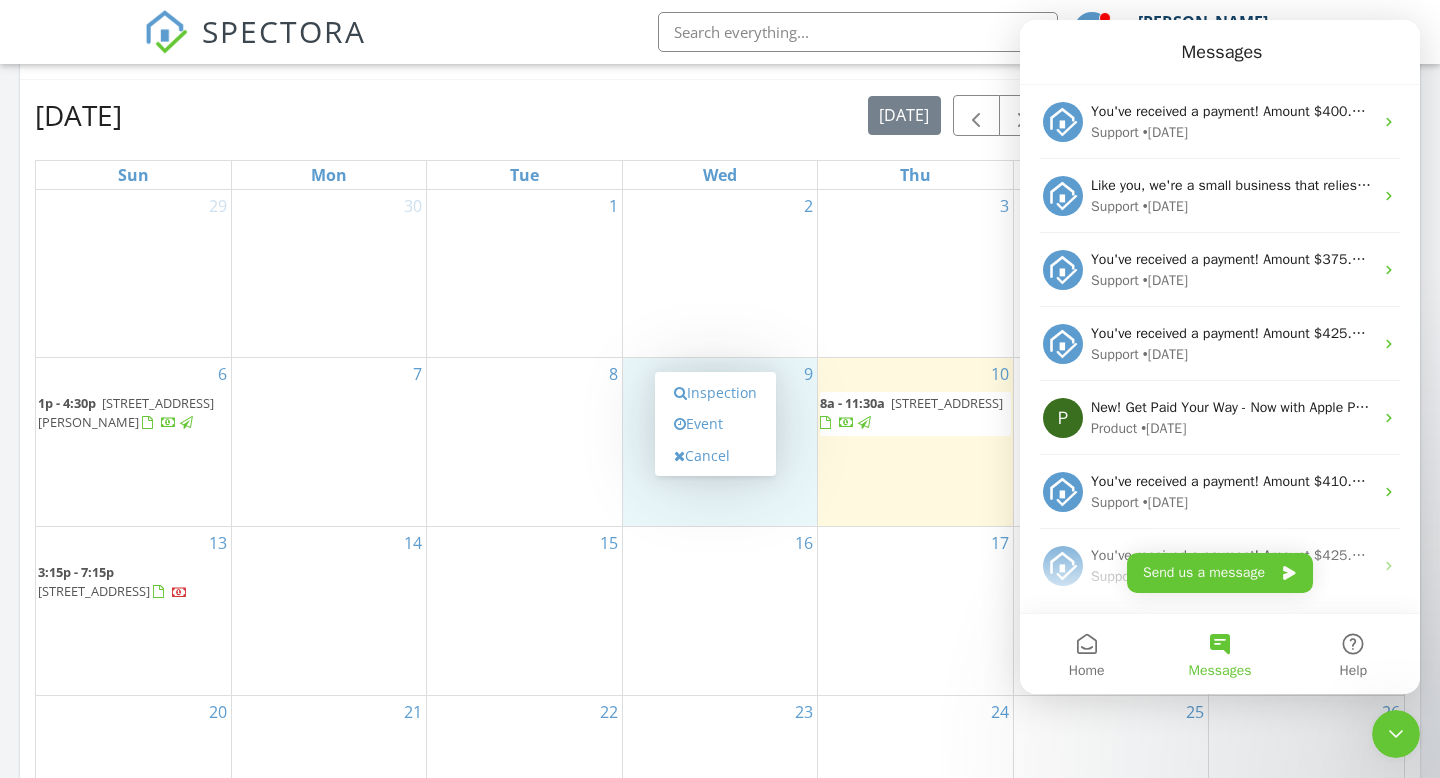 click on "17" at bounding box center [915, 611] 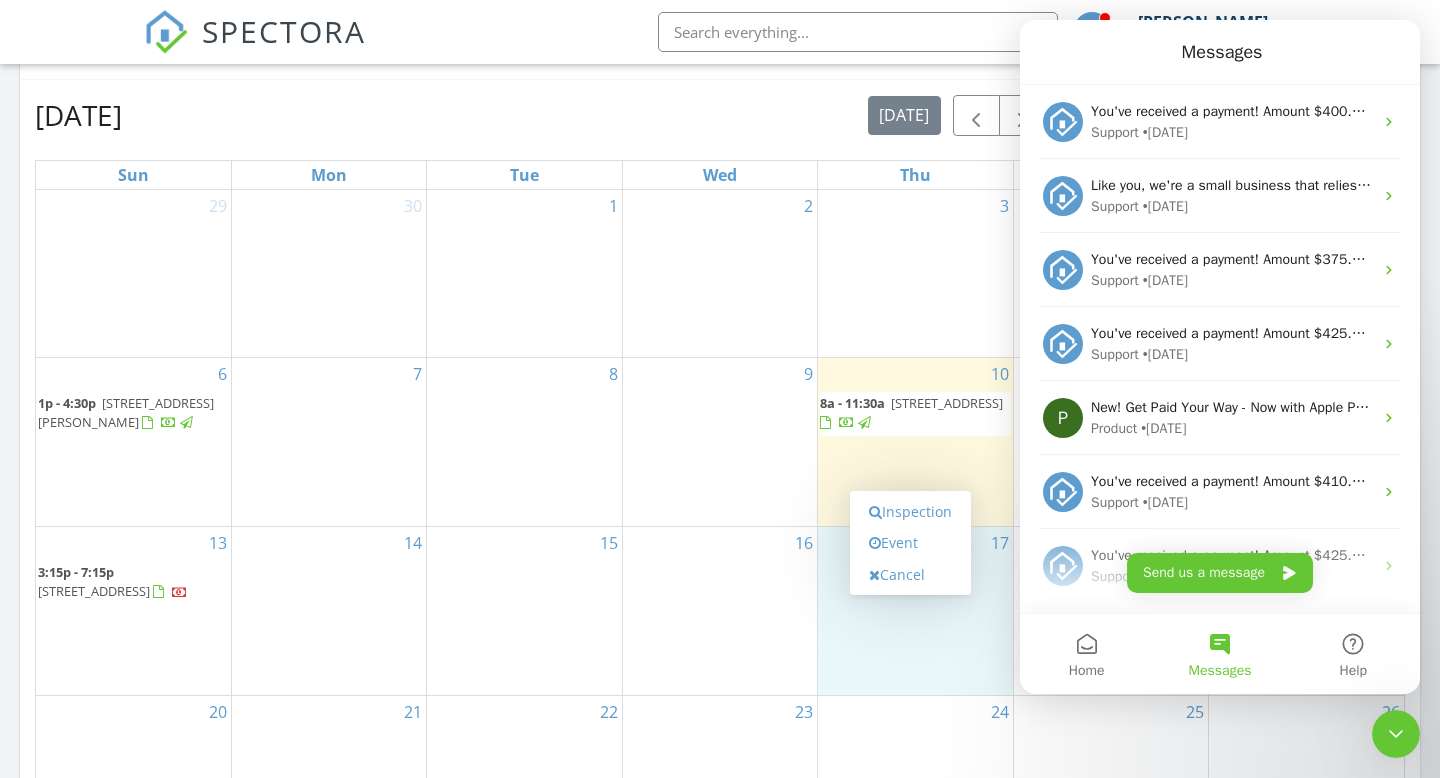 click 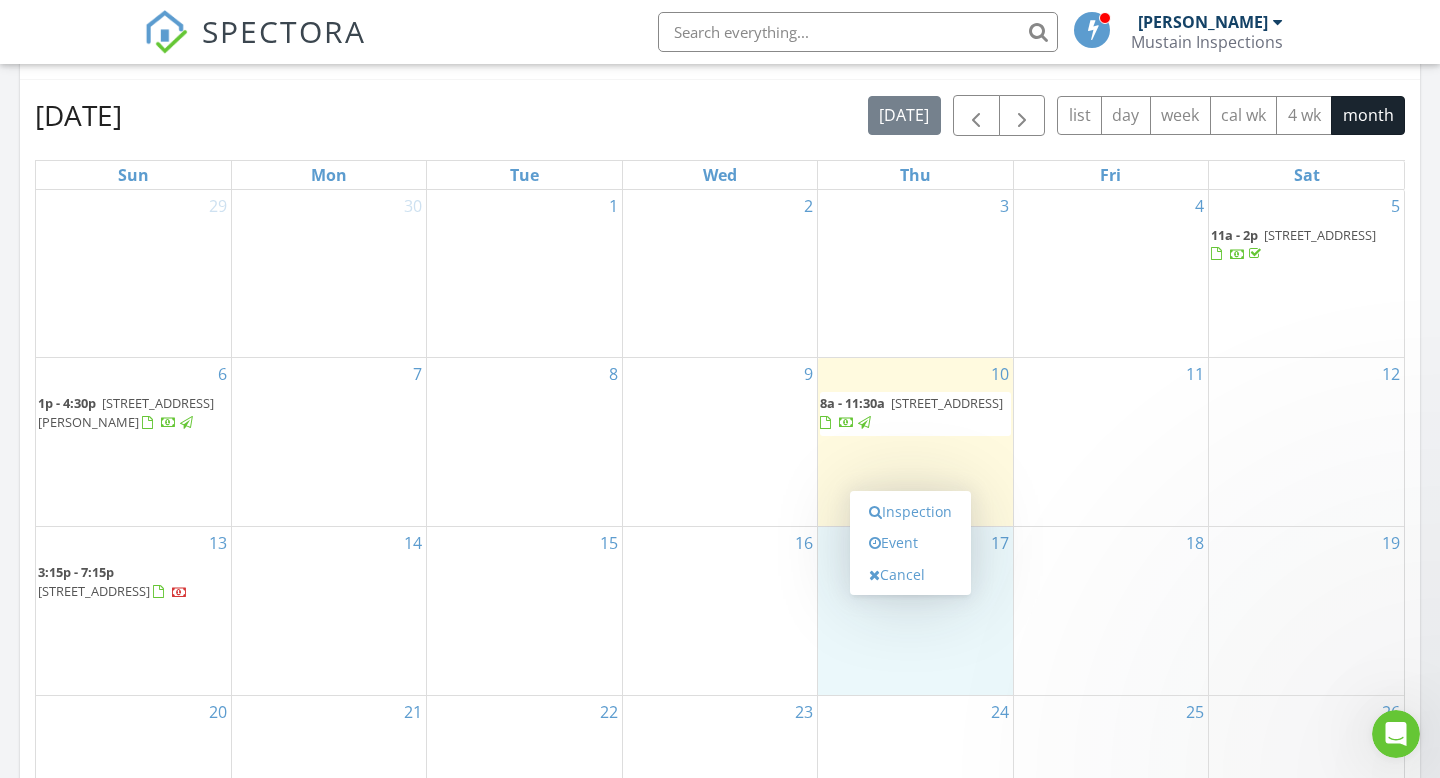 scroll, scrollTop: 0, scrollLeft: 0, axis: both 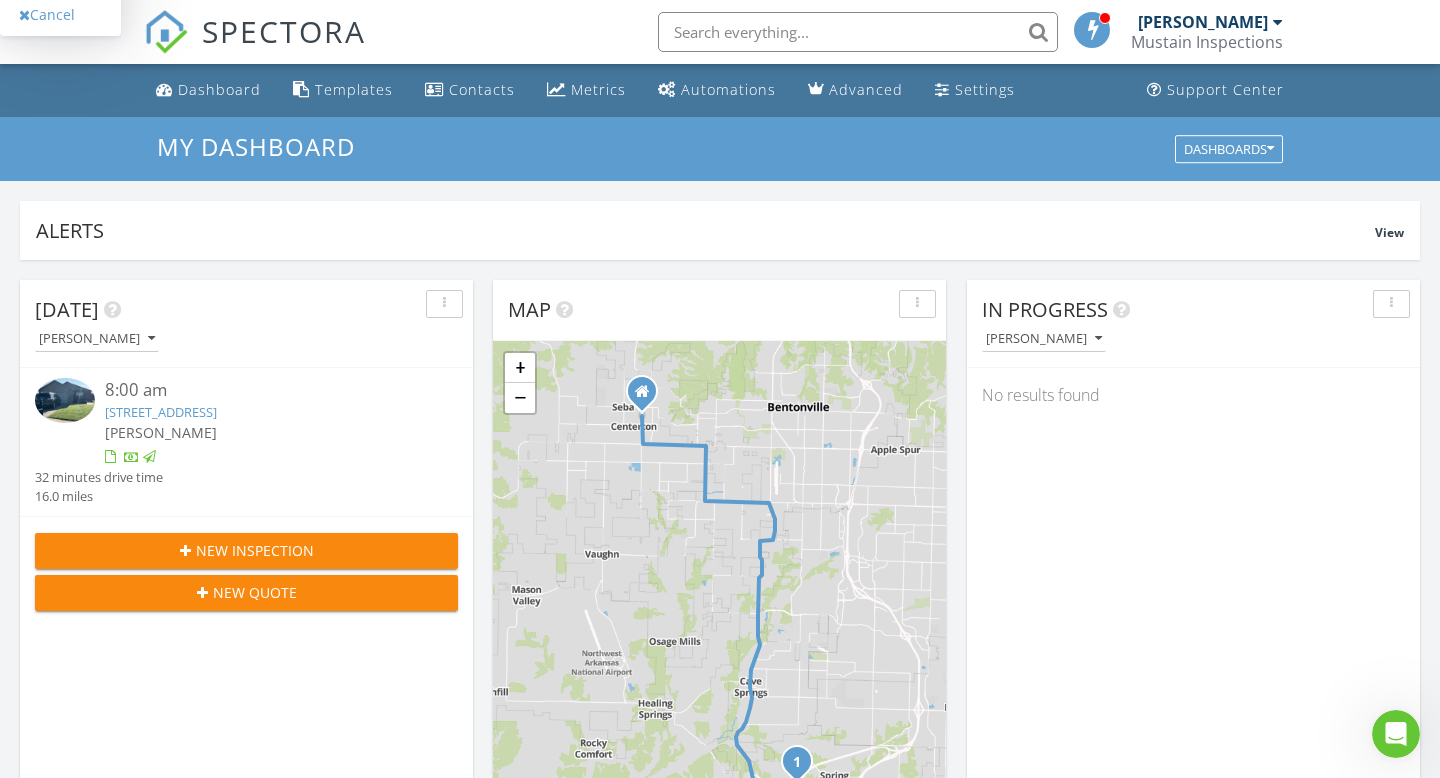 click at bounding box center (1093, 29) 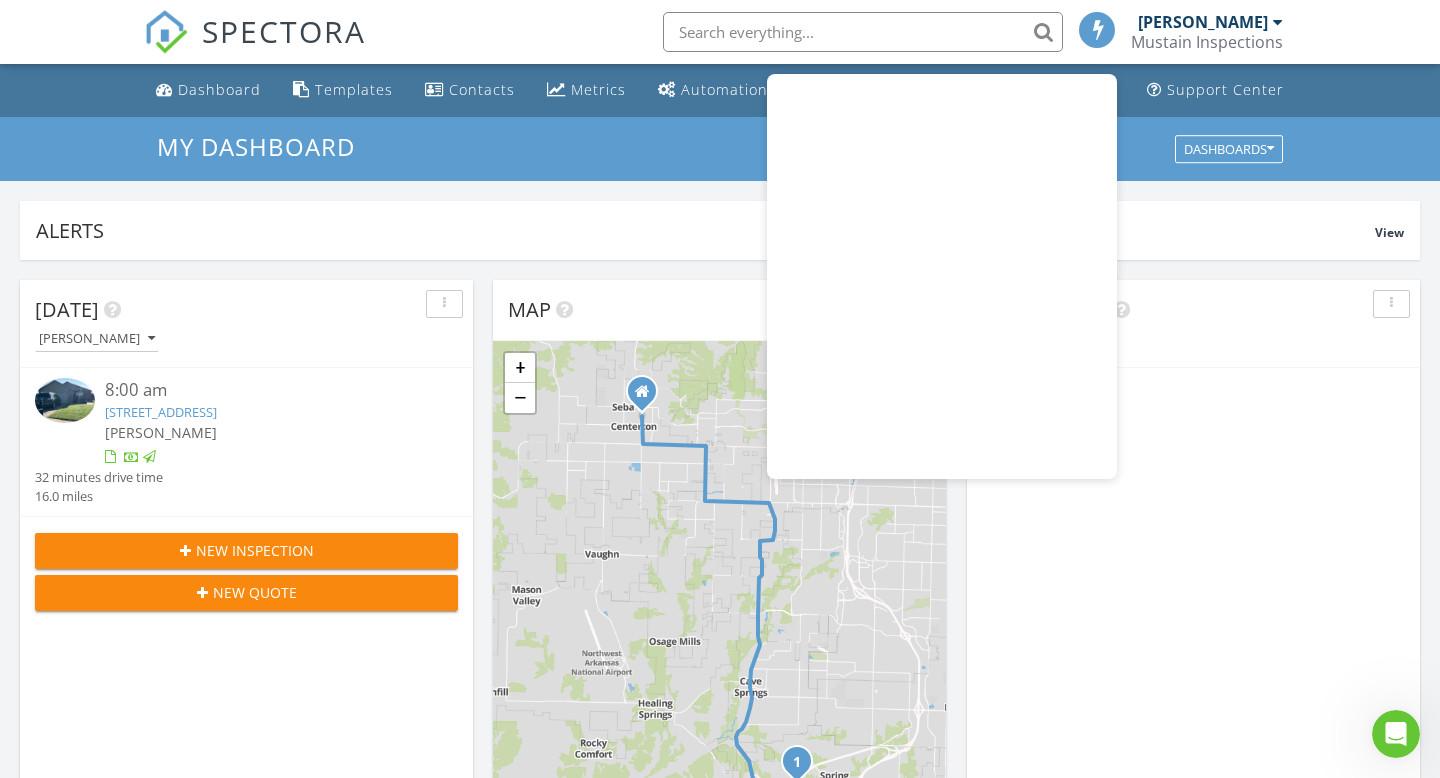 click on "My Dashboard
Dashboards" at bounding box center [720, 149] 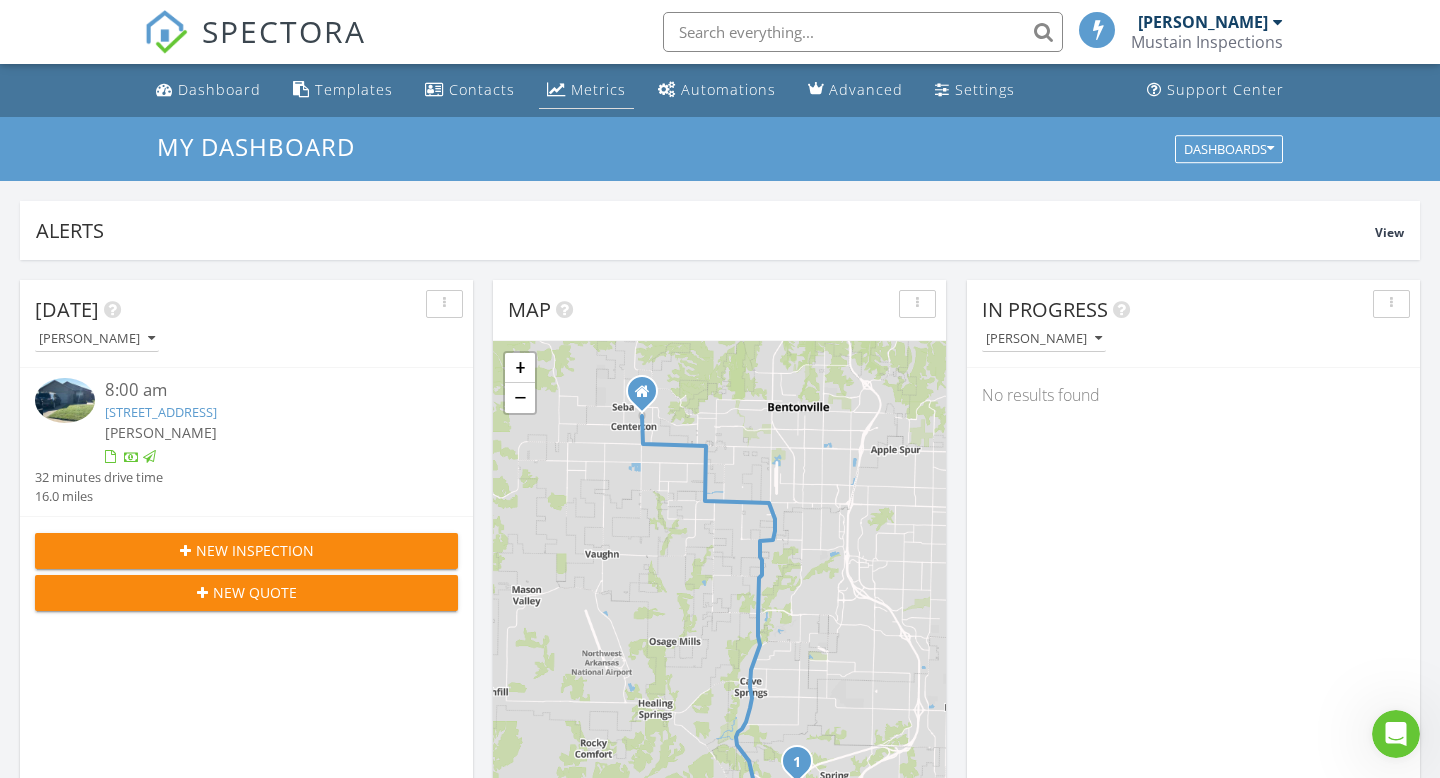 click on "Metrics" at bounding box center (598, 89) 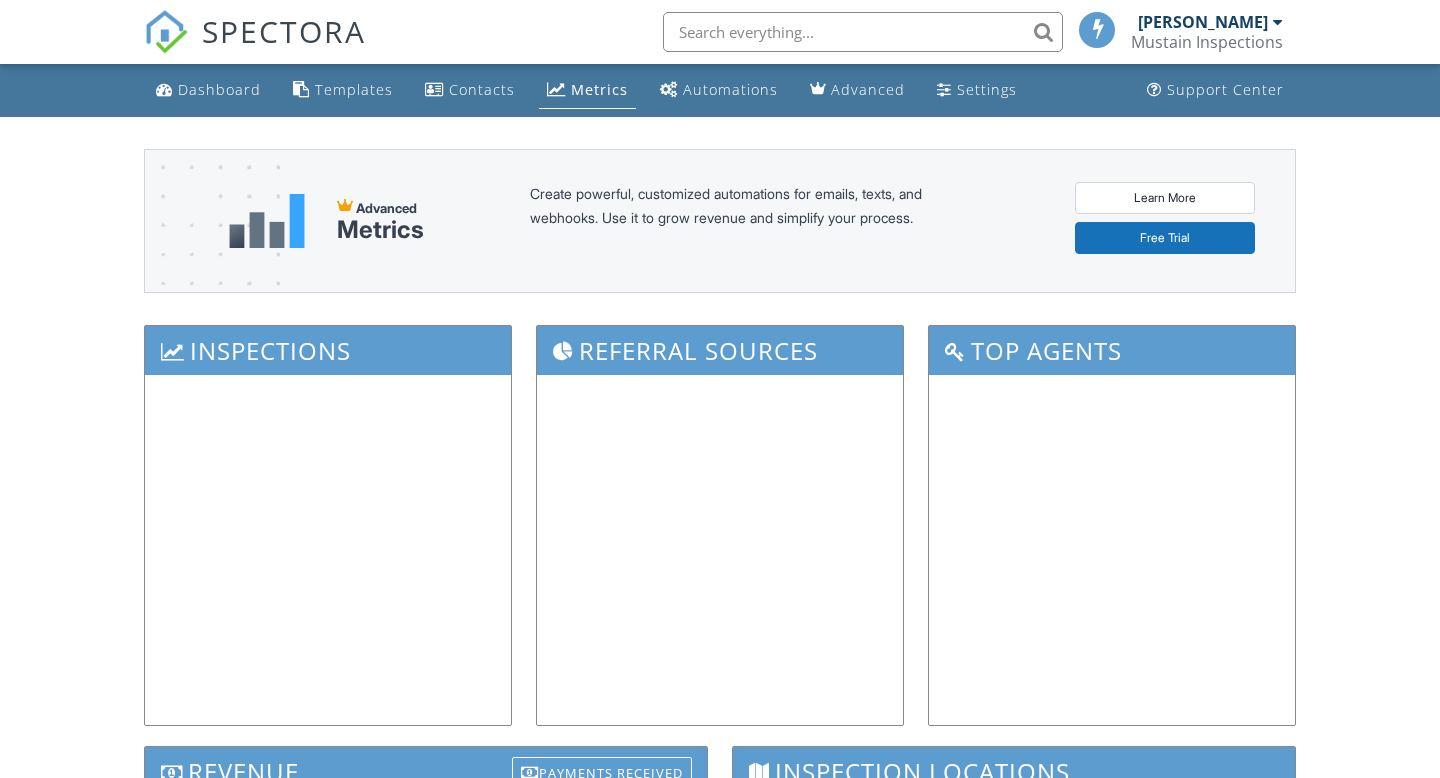 scroll, scrollTop: 0, scrollLeft: 0, axis: both 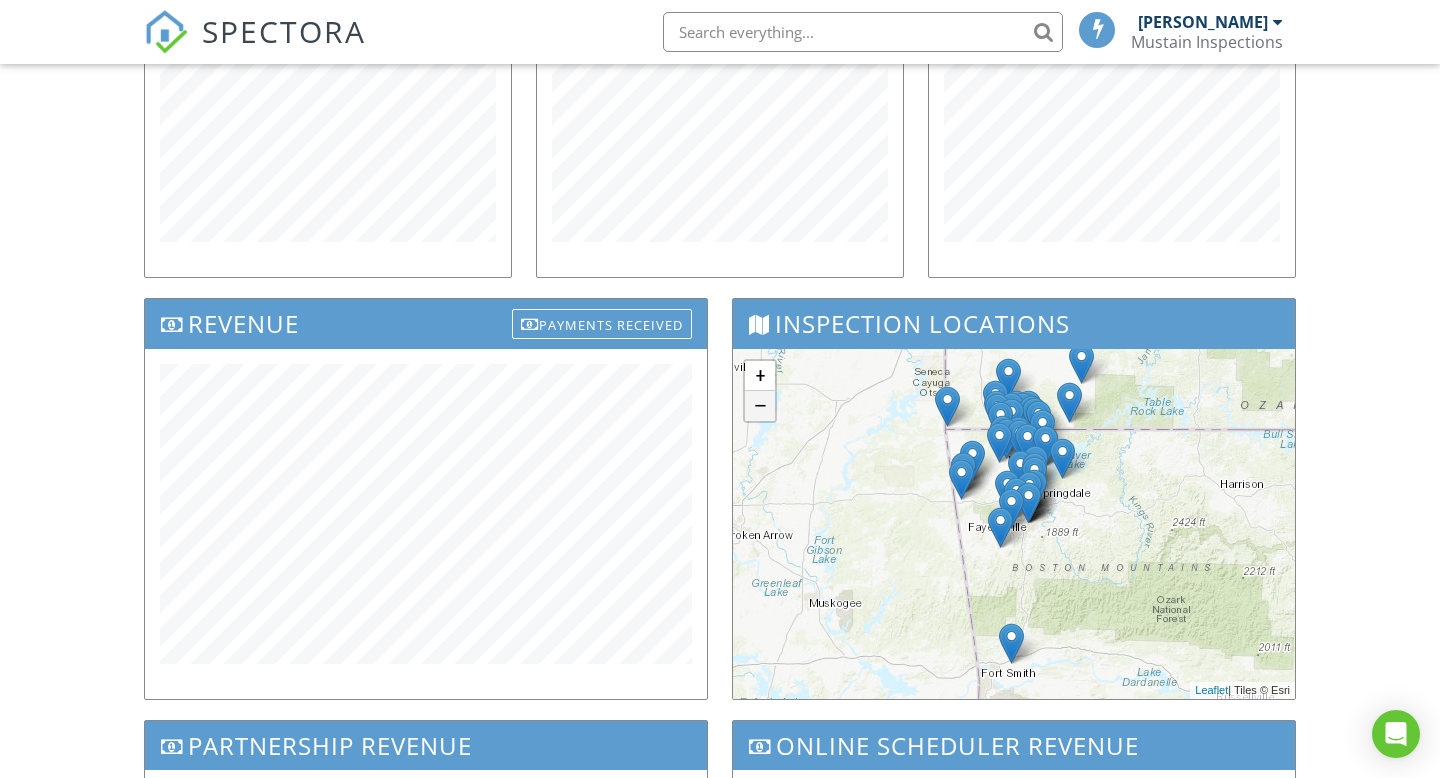 click on "−" at bounding box center (760, 406) 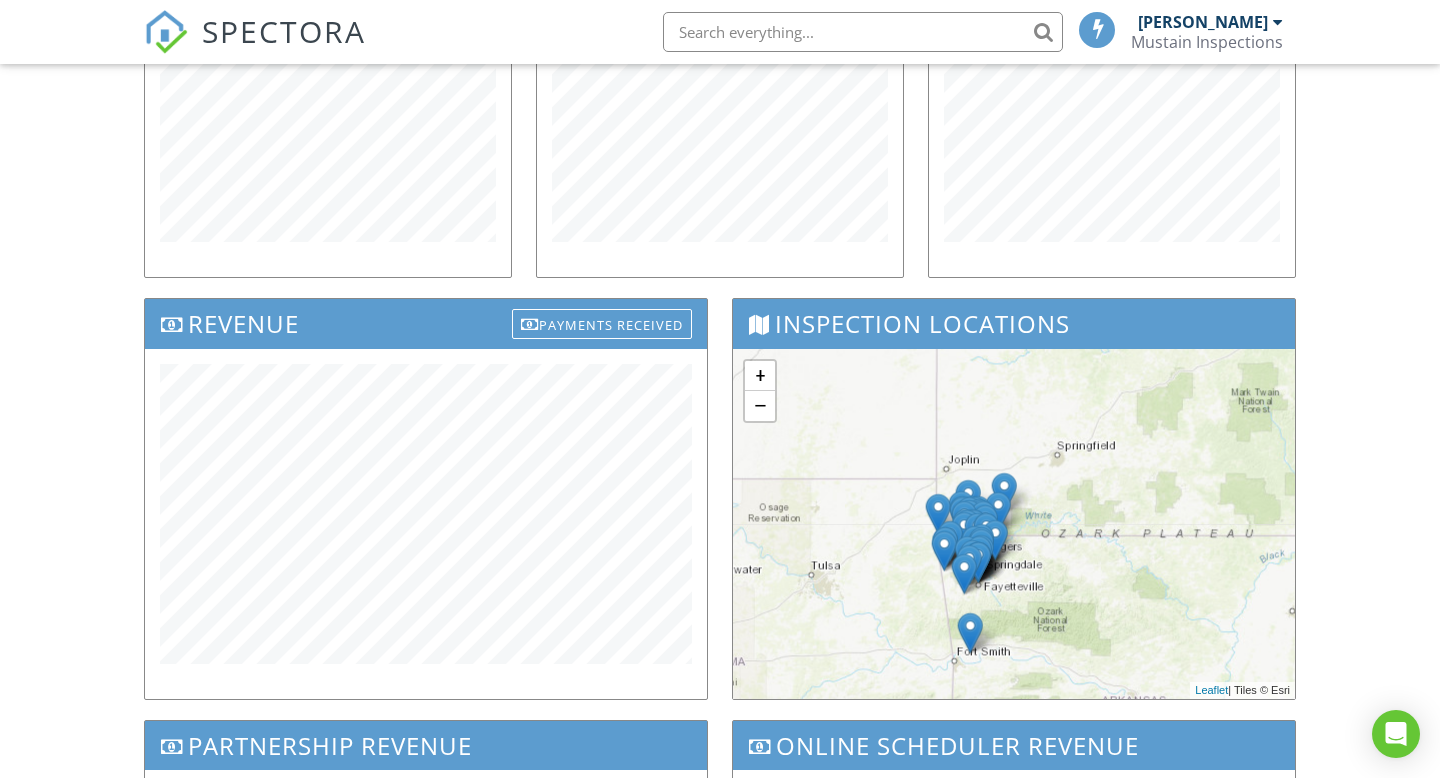 drag, startPoint x: 958, startPoint y: 518, endPoint x: 913, endPoint y: 579, distance: 75.802376 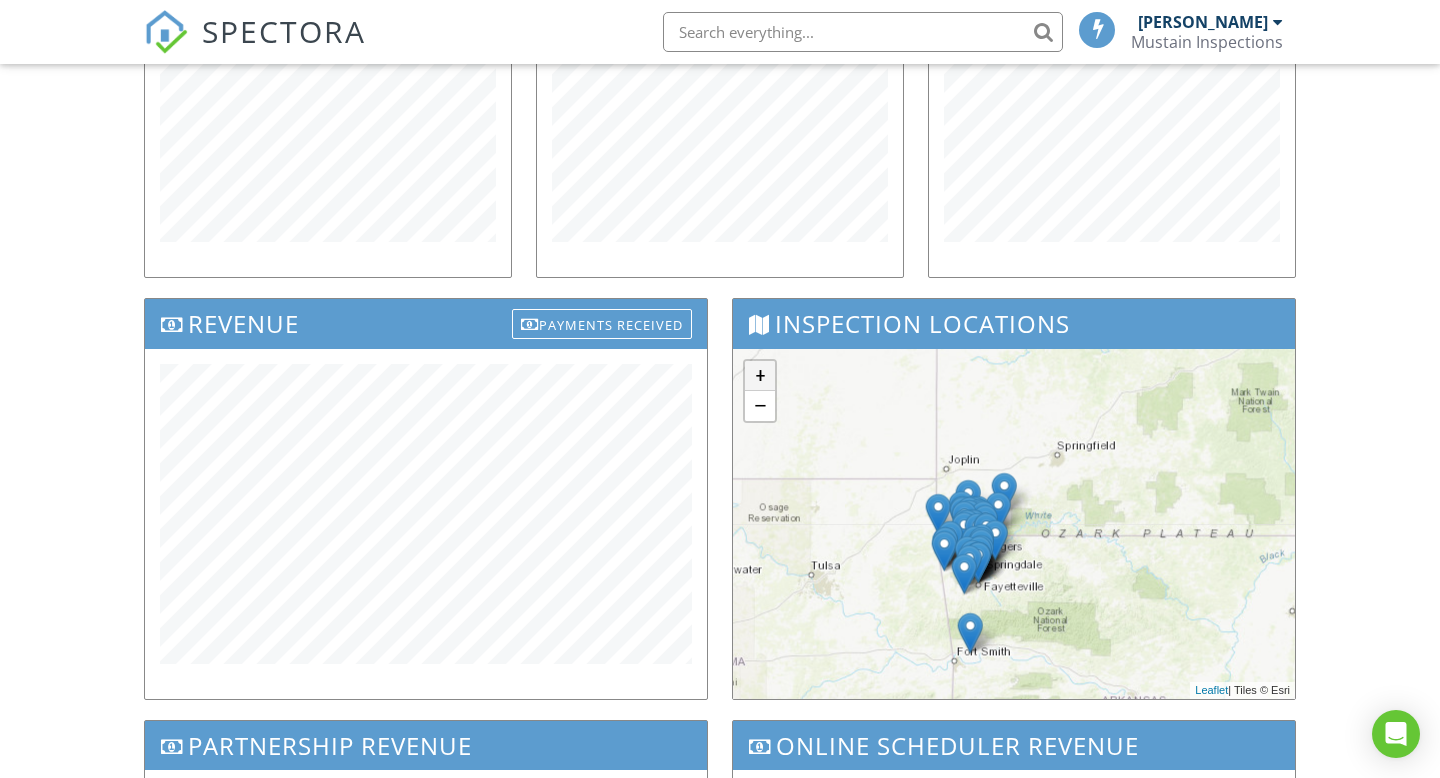 click on "+" at bounding box center [760, 376] 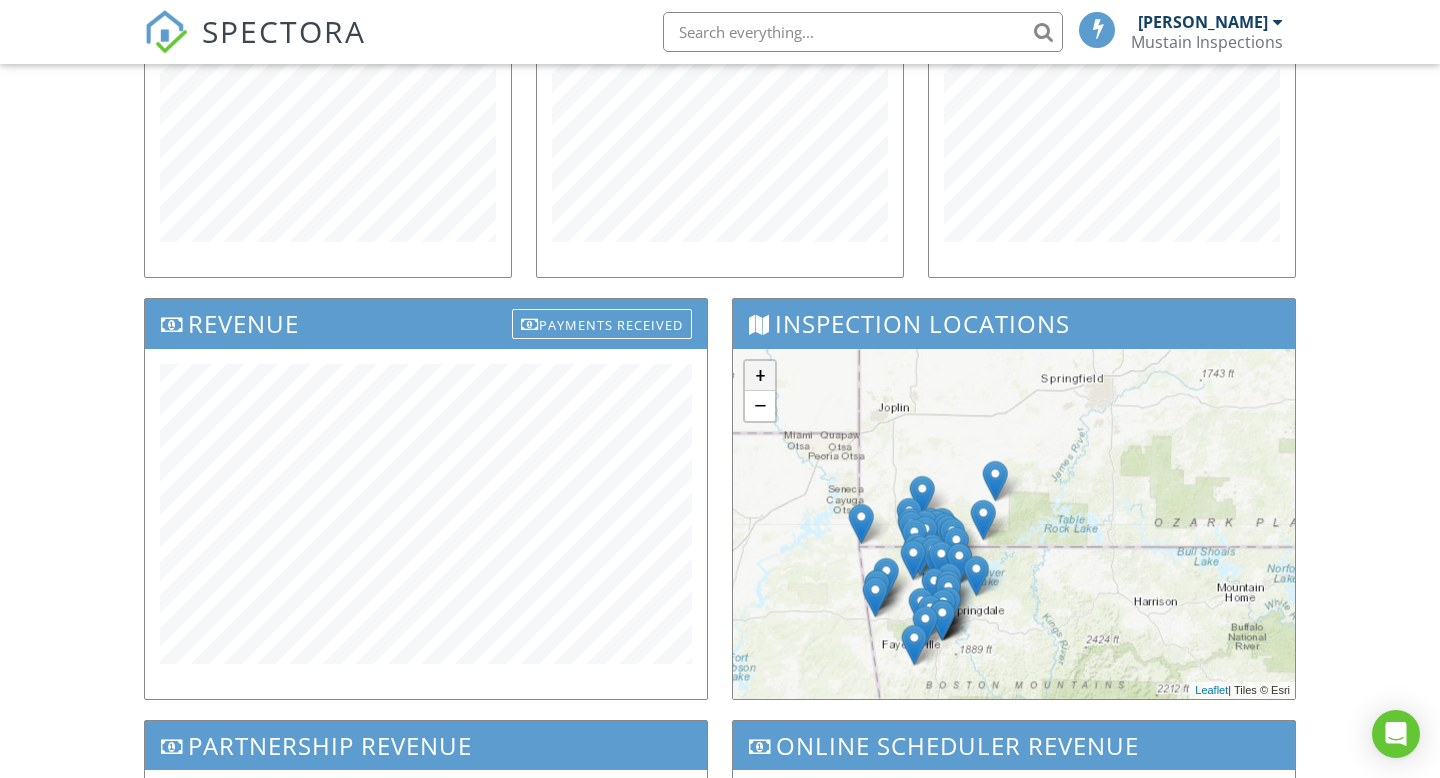 click on "+" at bounding box center (760, 376) 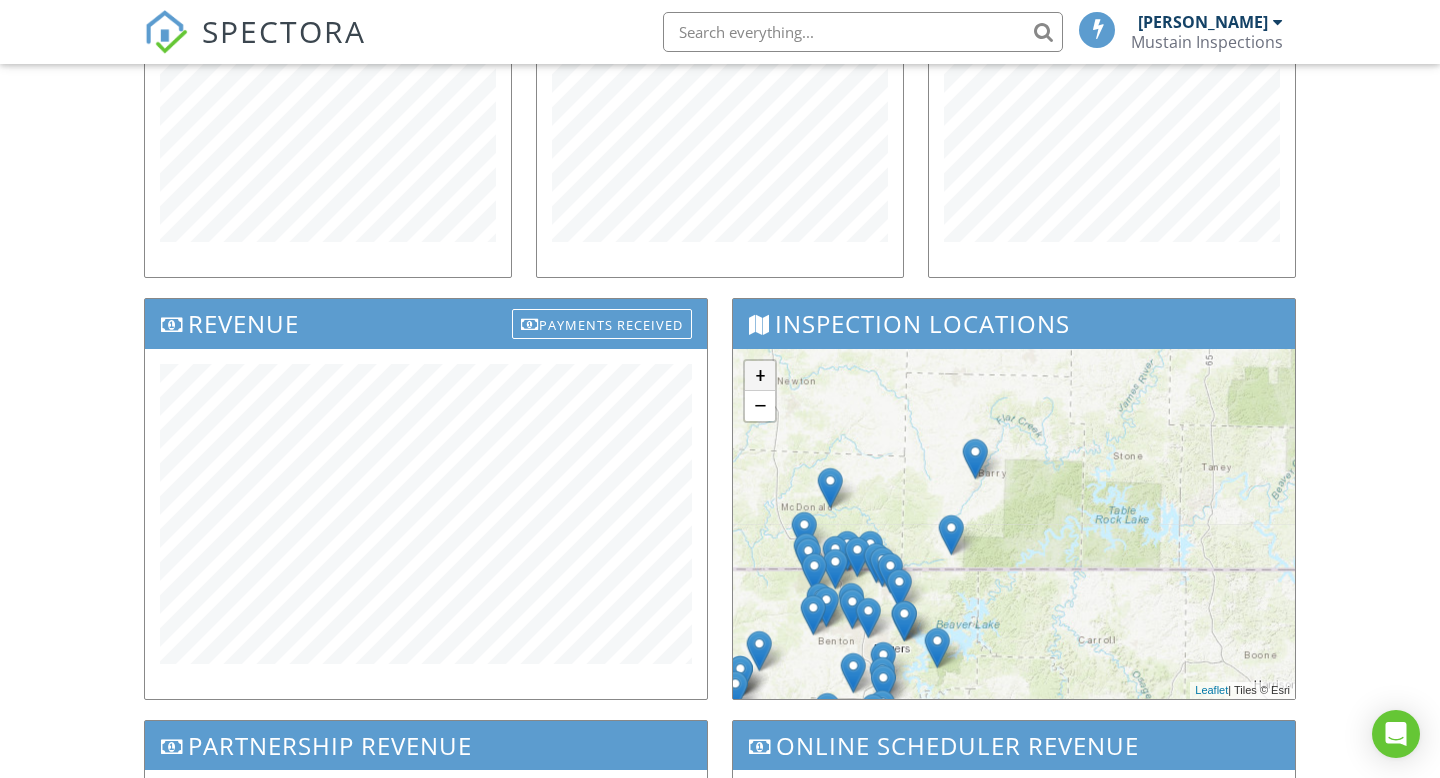 click on "+" at bounding box center [760, 376] 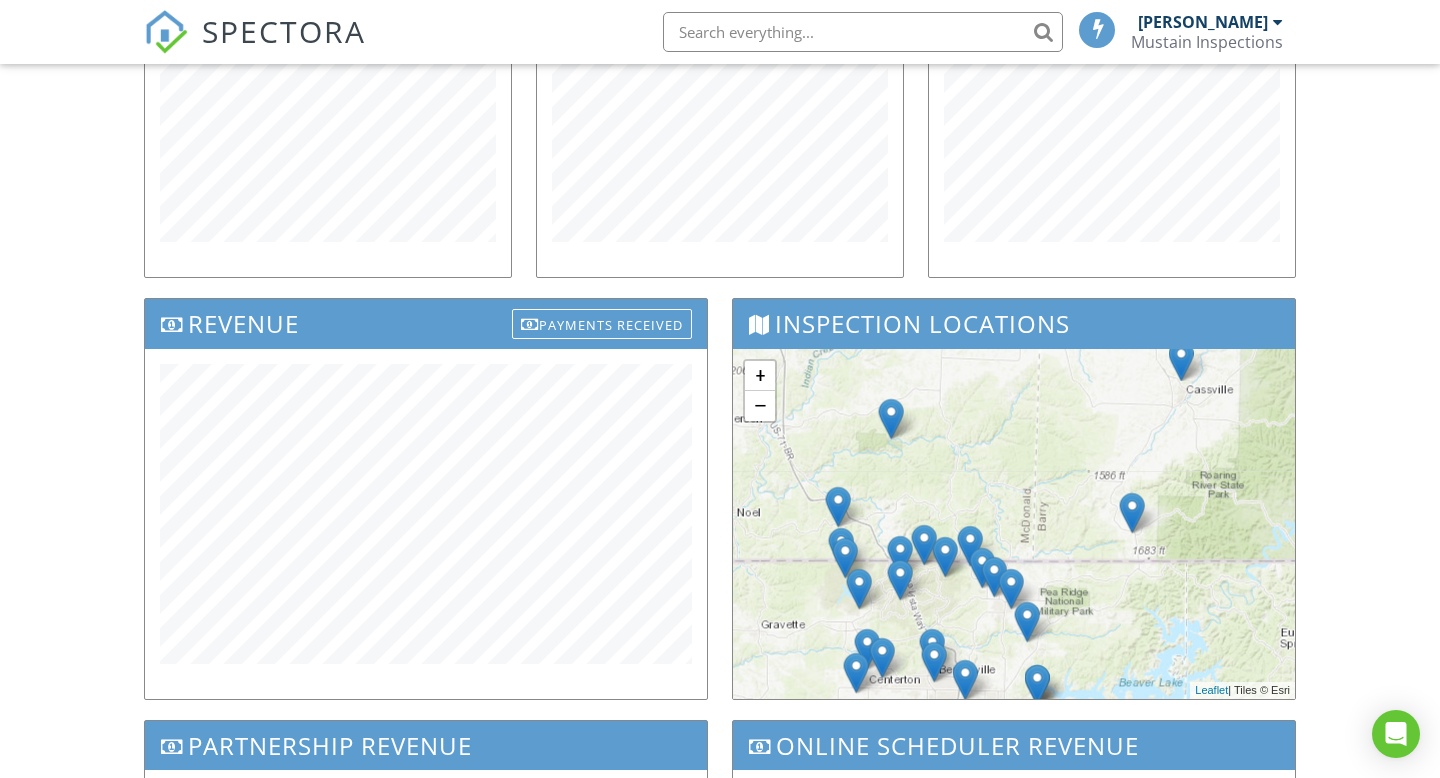 drag, startPoint x: 867, startPoint y: 614, endPoint x: 1117, endPoint y: 565, distance: 254.75674 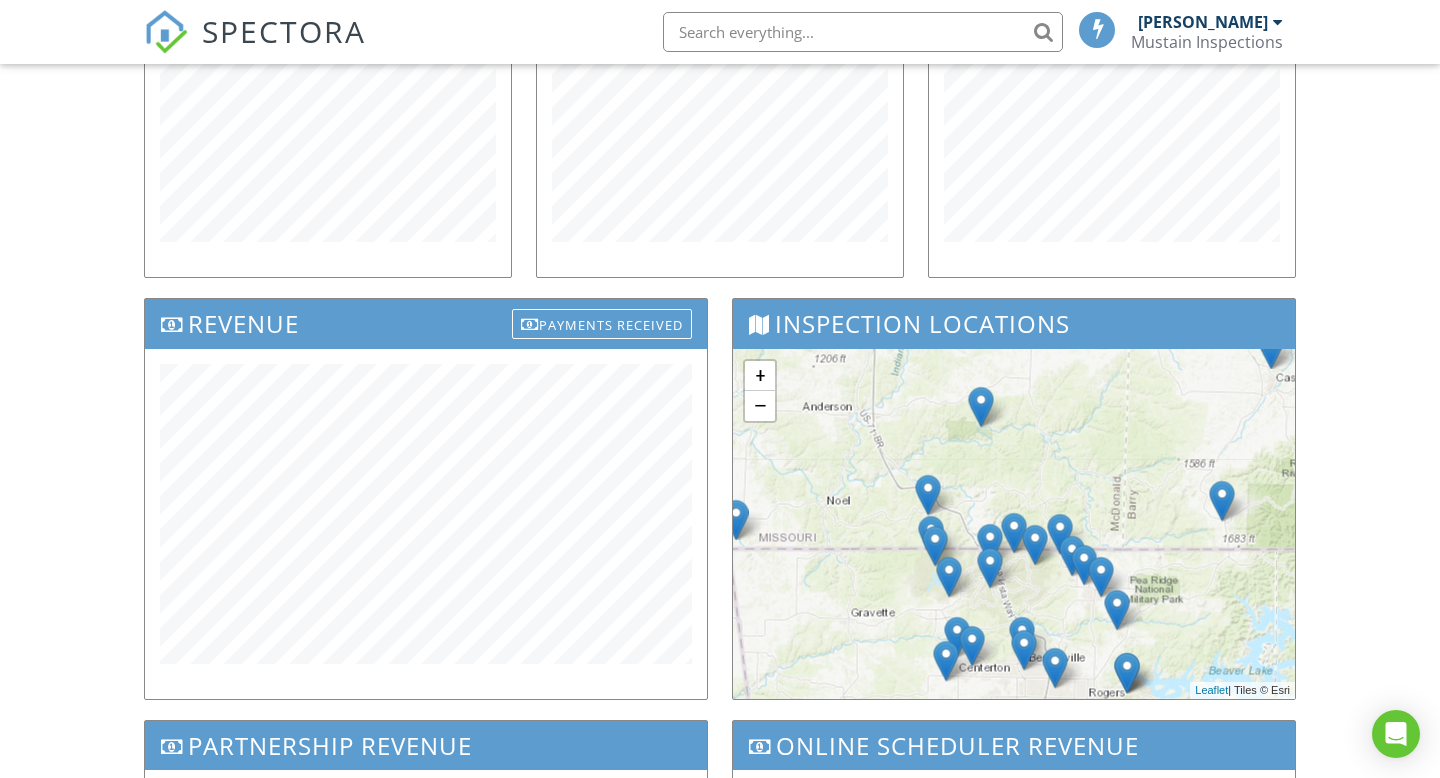 drag, startPoint x: 905, startPoint y: 473, endPoint x: 998, endPoint y: 462, distance: 93.64828 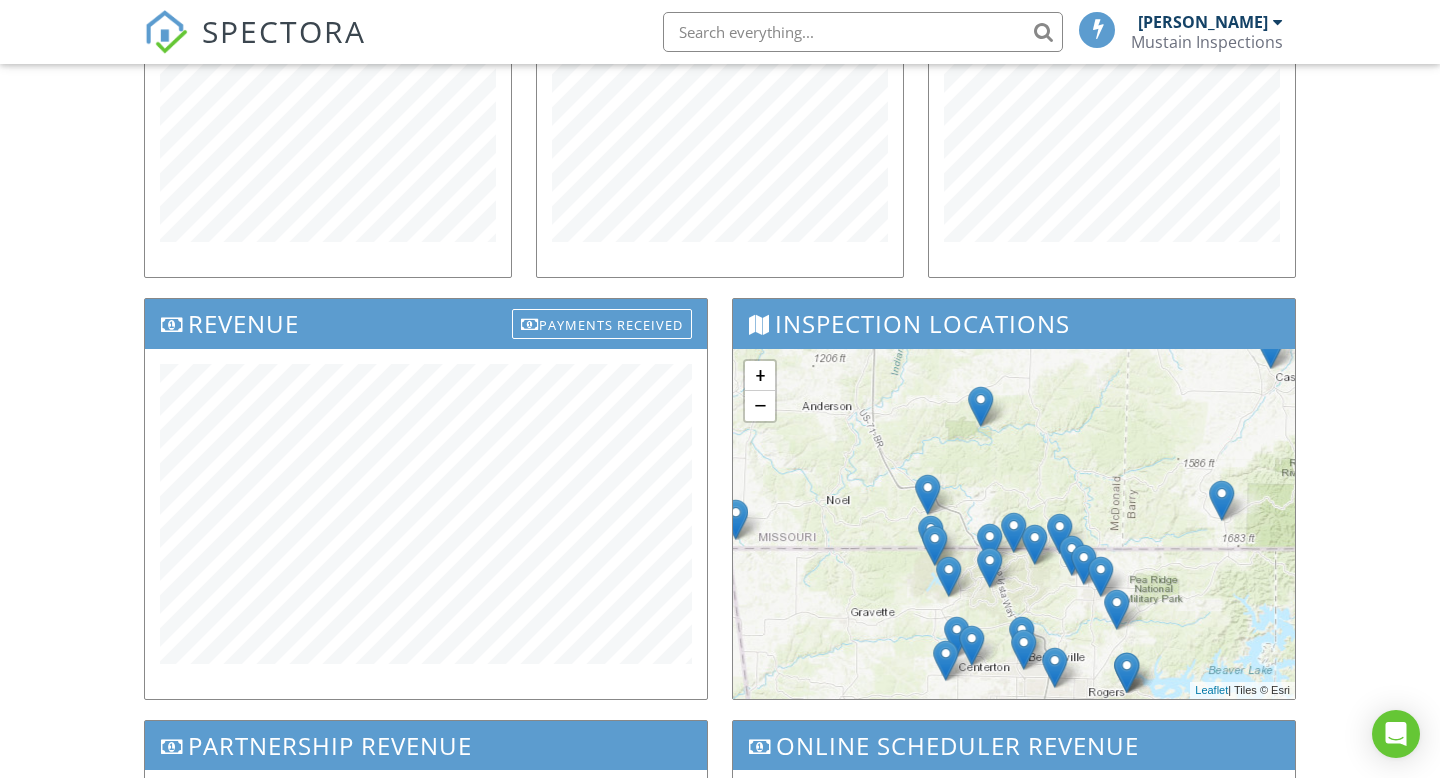 click at bounding box center [927, 494] 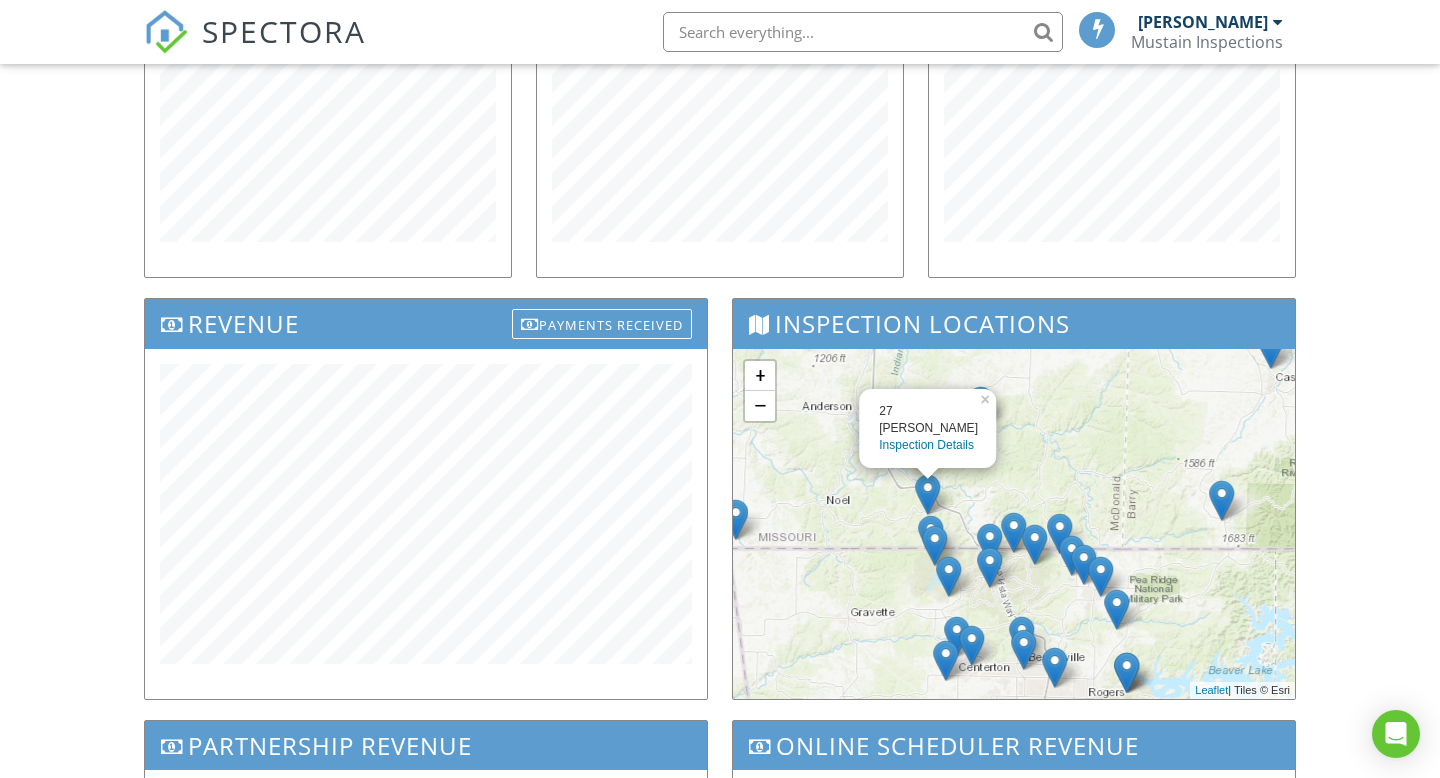click on "27 Gibb's Ln Inspection Details × + − Leaflet  | Tiles © Esri" at bounding box center [1014, 524] 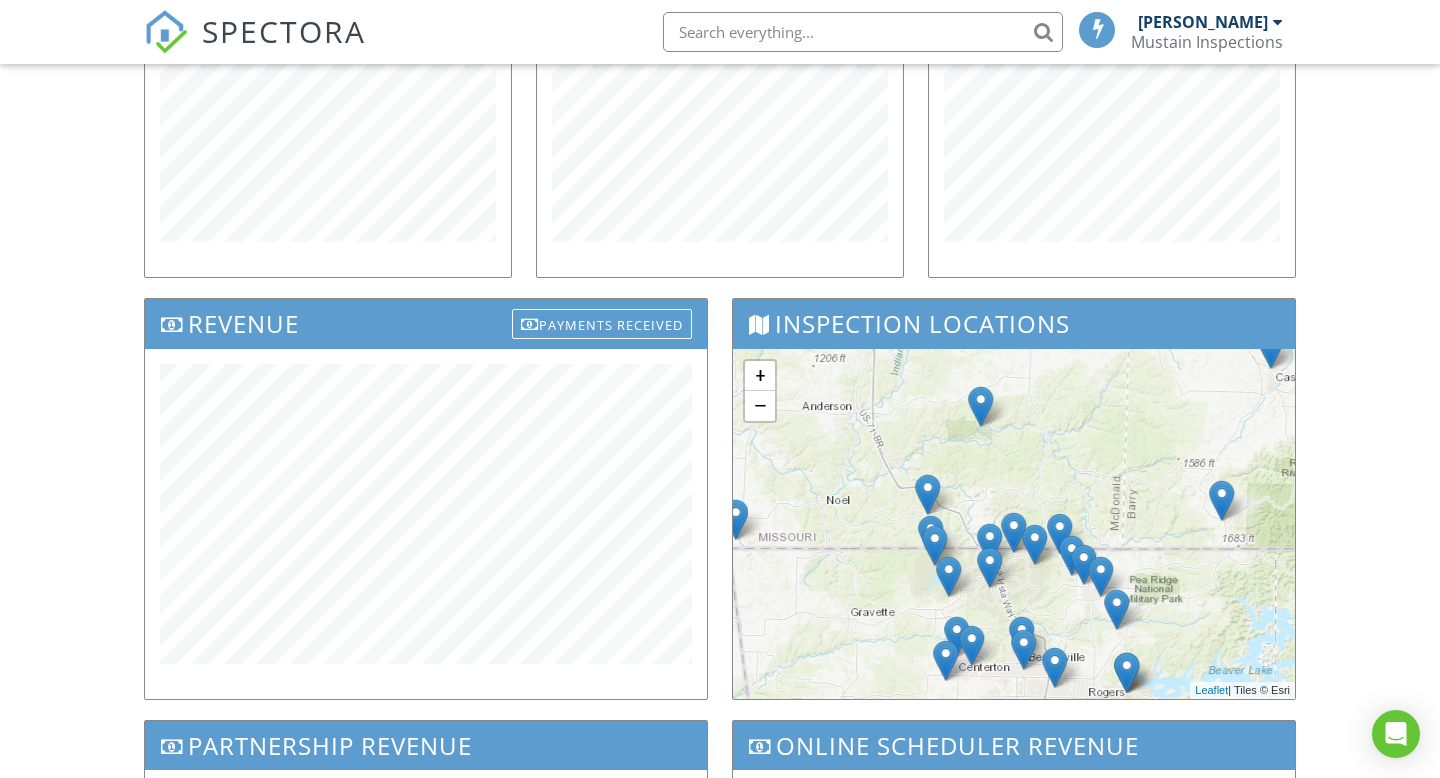 click at bounding box center (930, 535) 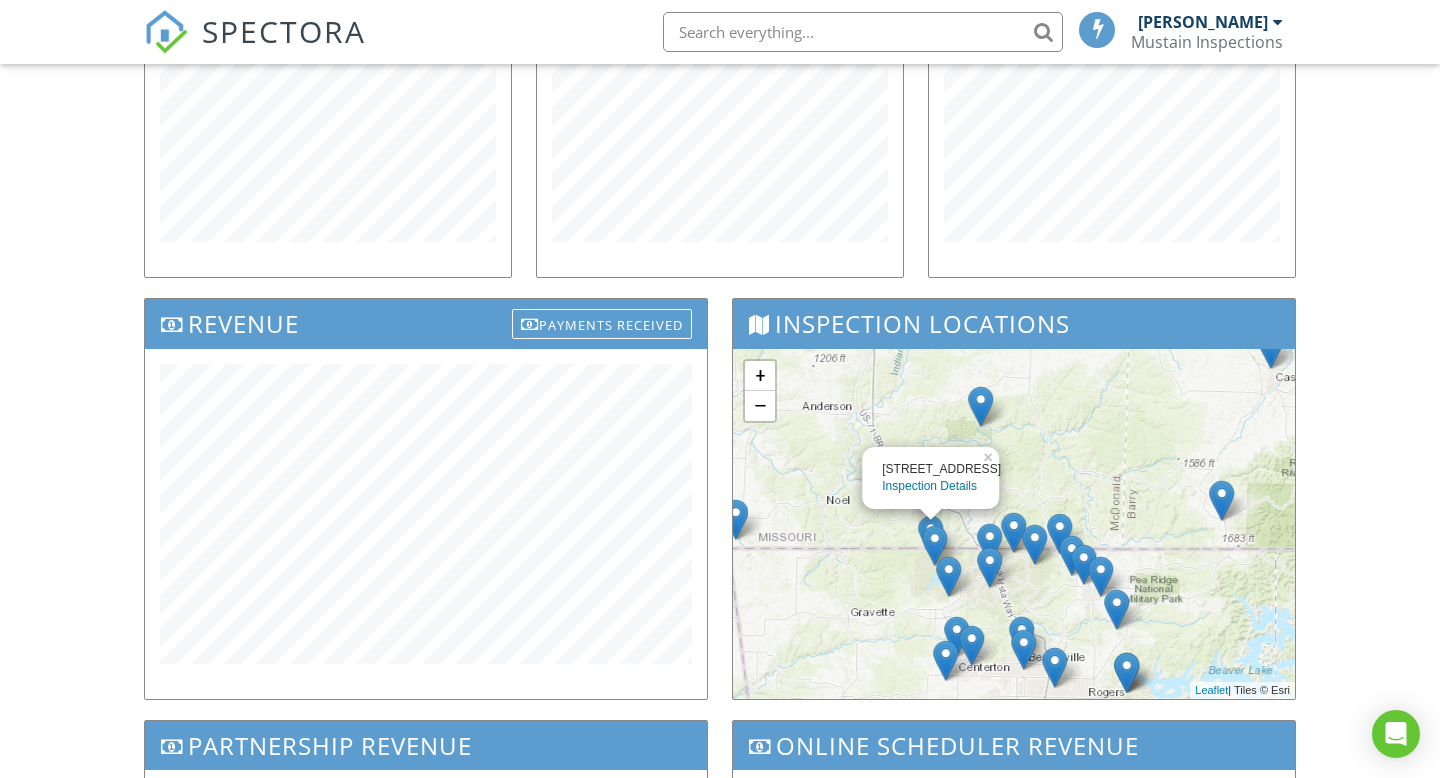 click on "1 Selkirk Dr Inspection Details × + − Leaflet  | Tiles © Esri" at bounding box center (1014, 524) 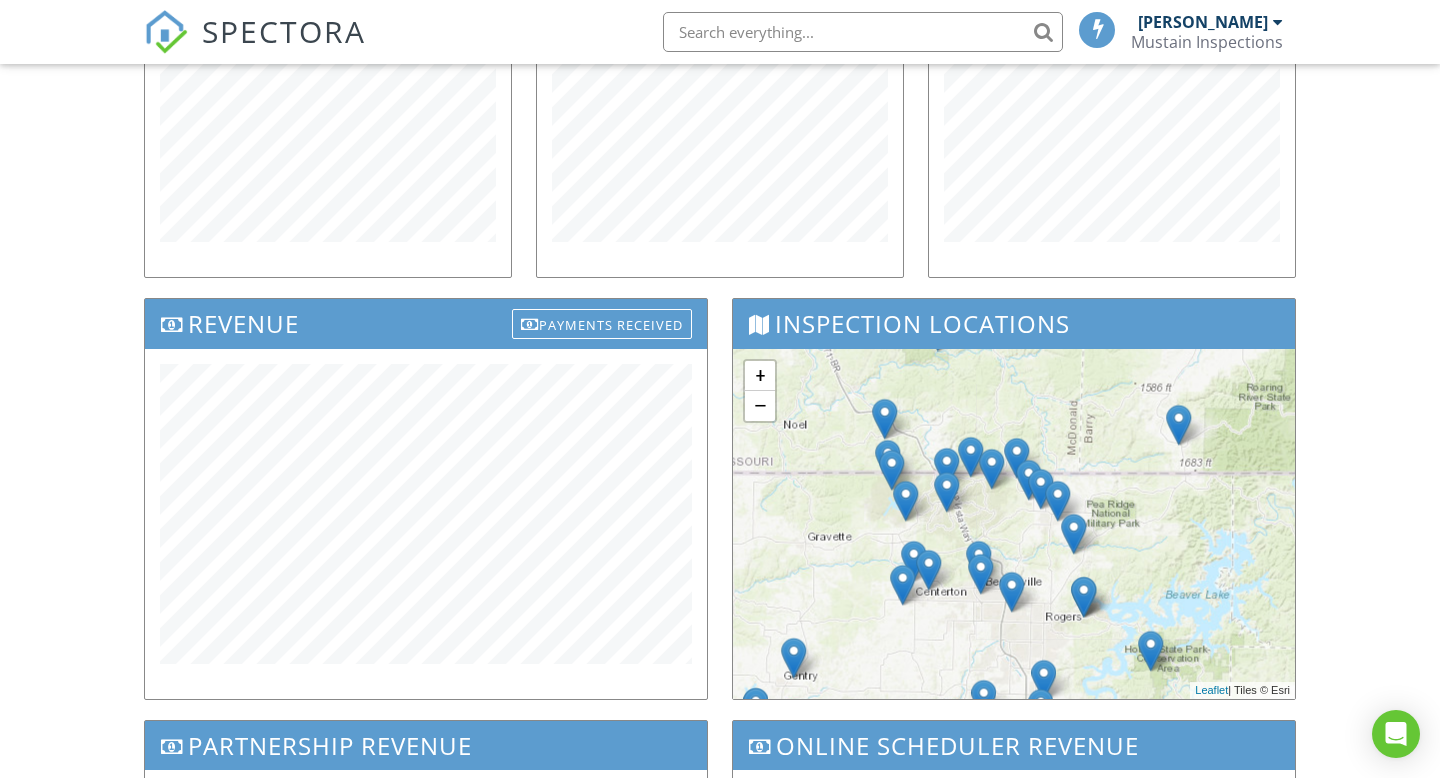 drag, startPoint x: 919, startPoint y: 593, endPoint x: 866, endPoint y: 497, distance: 109.65856 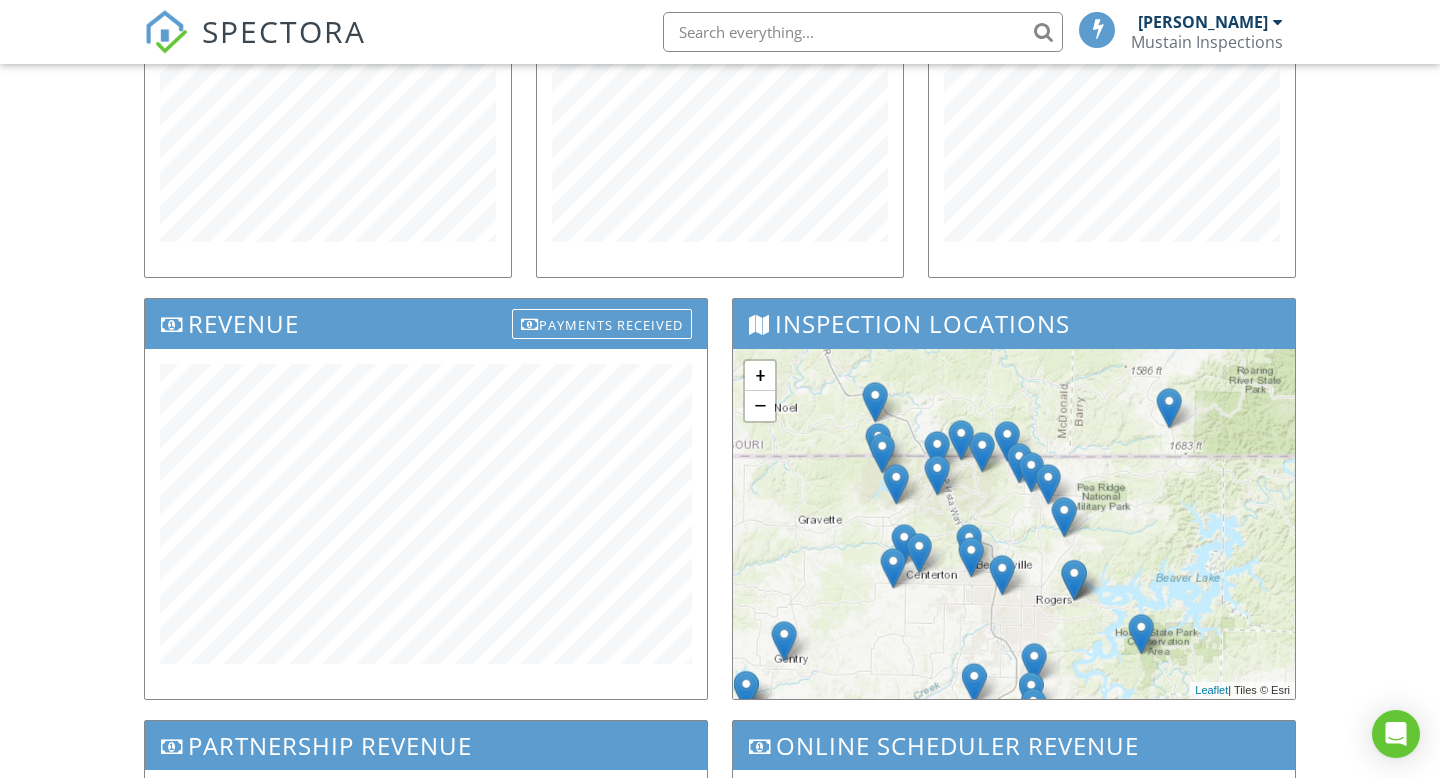click at bounding box center [1064, 516] 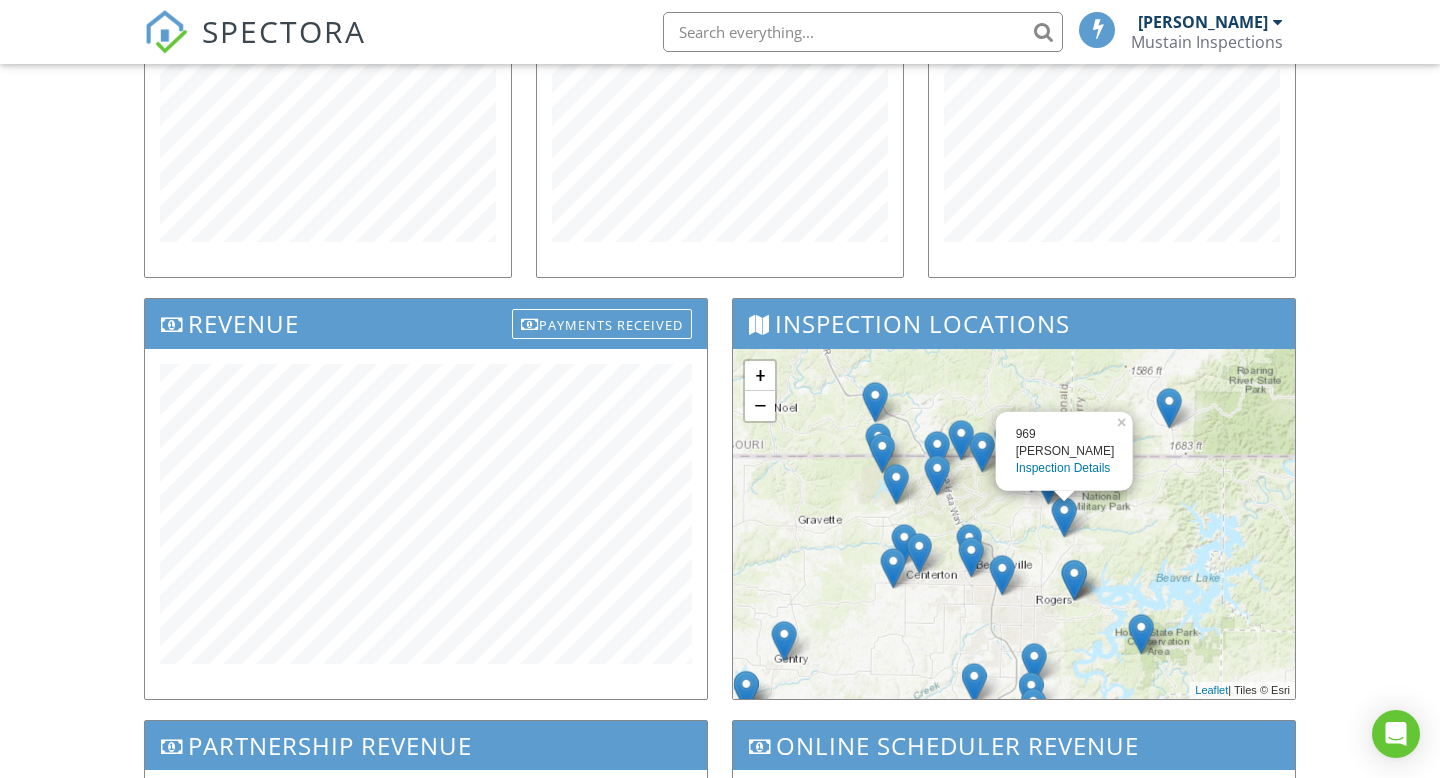 click at bounding box center (1074, 579) 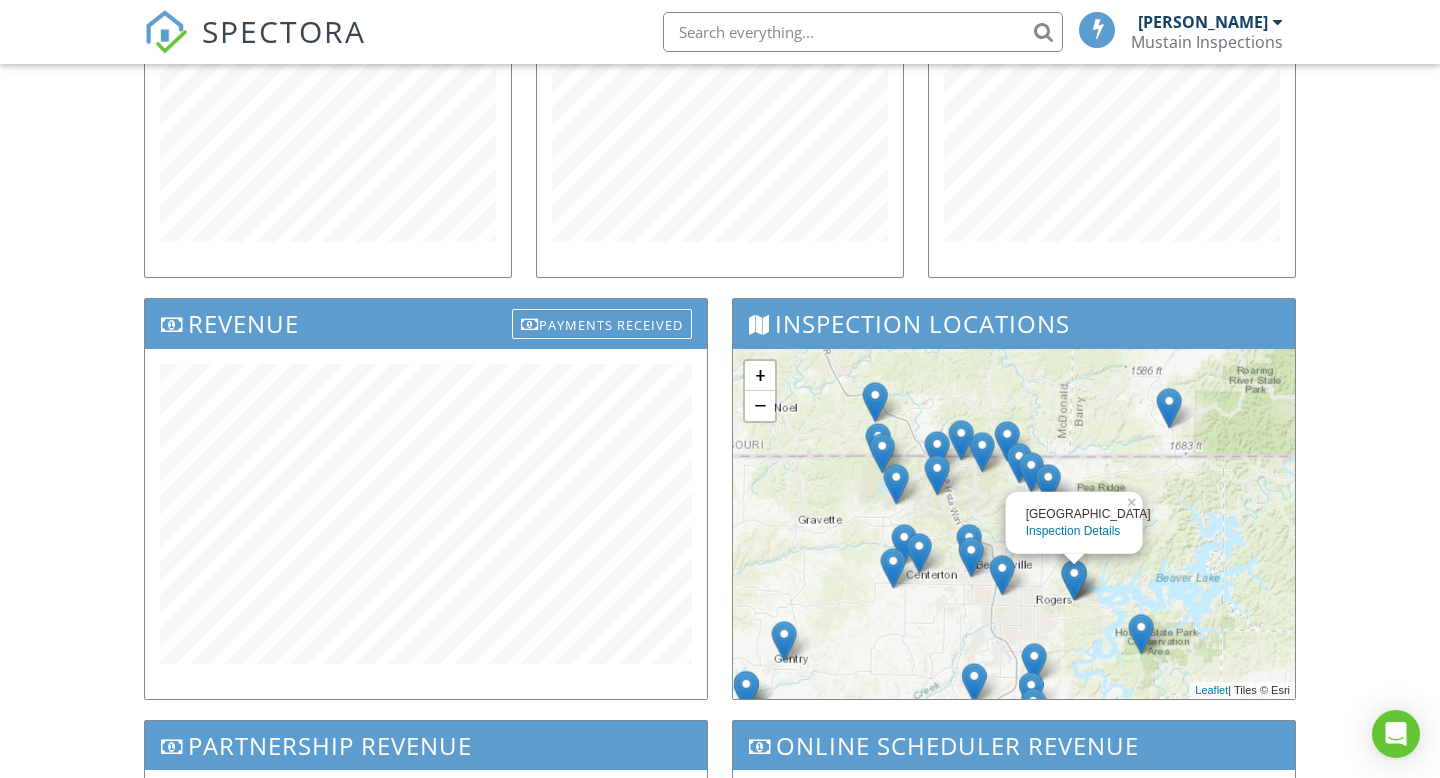 click at bounding box center [1141, 633] 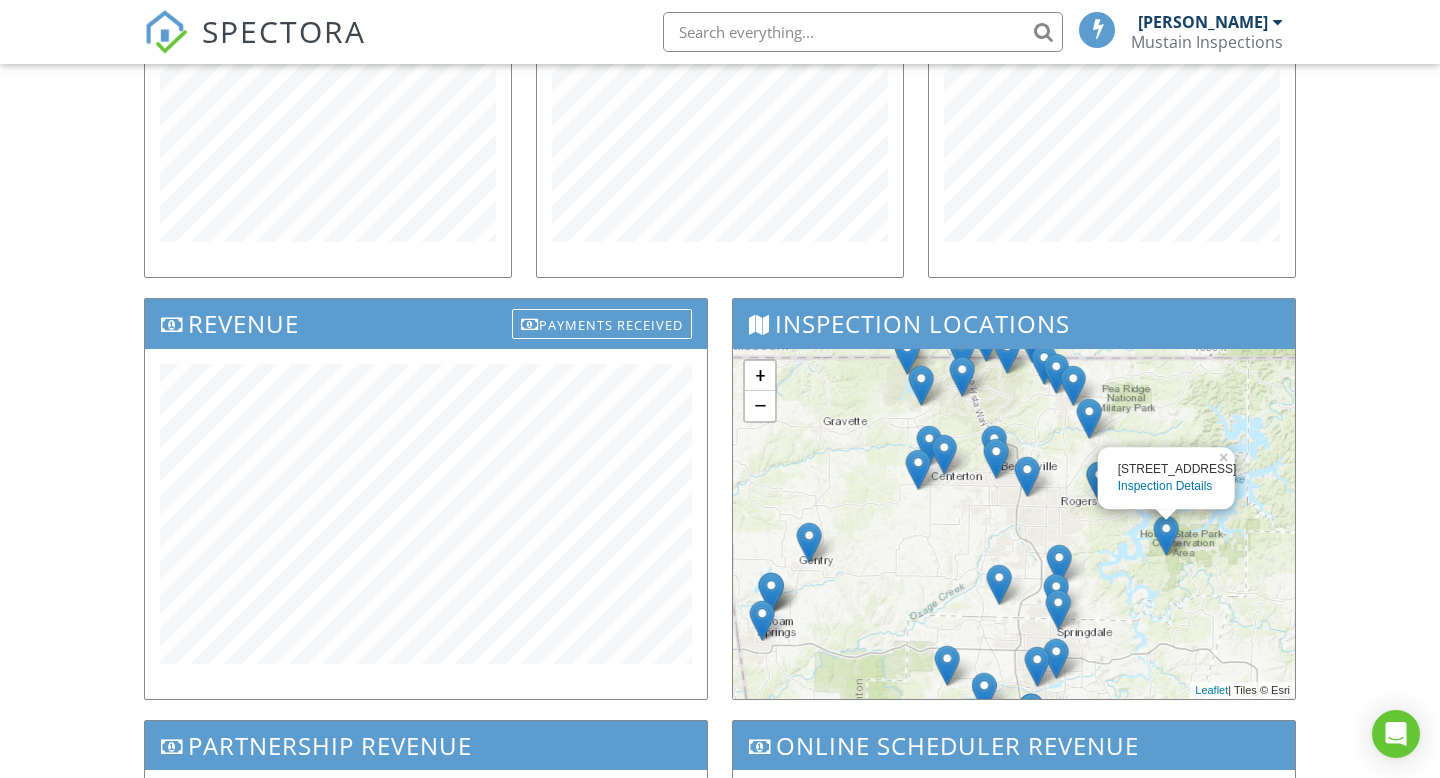 drag, startPoint x: 1102, startPoint y: 651, endPoint x: 1127, endPoint y: 548, distance: 105.99056 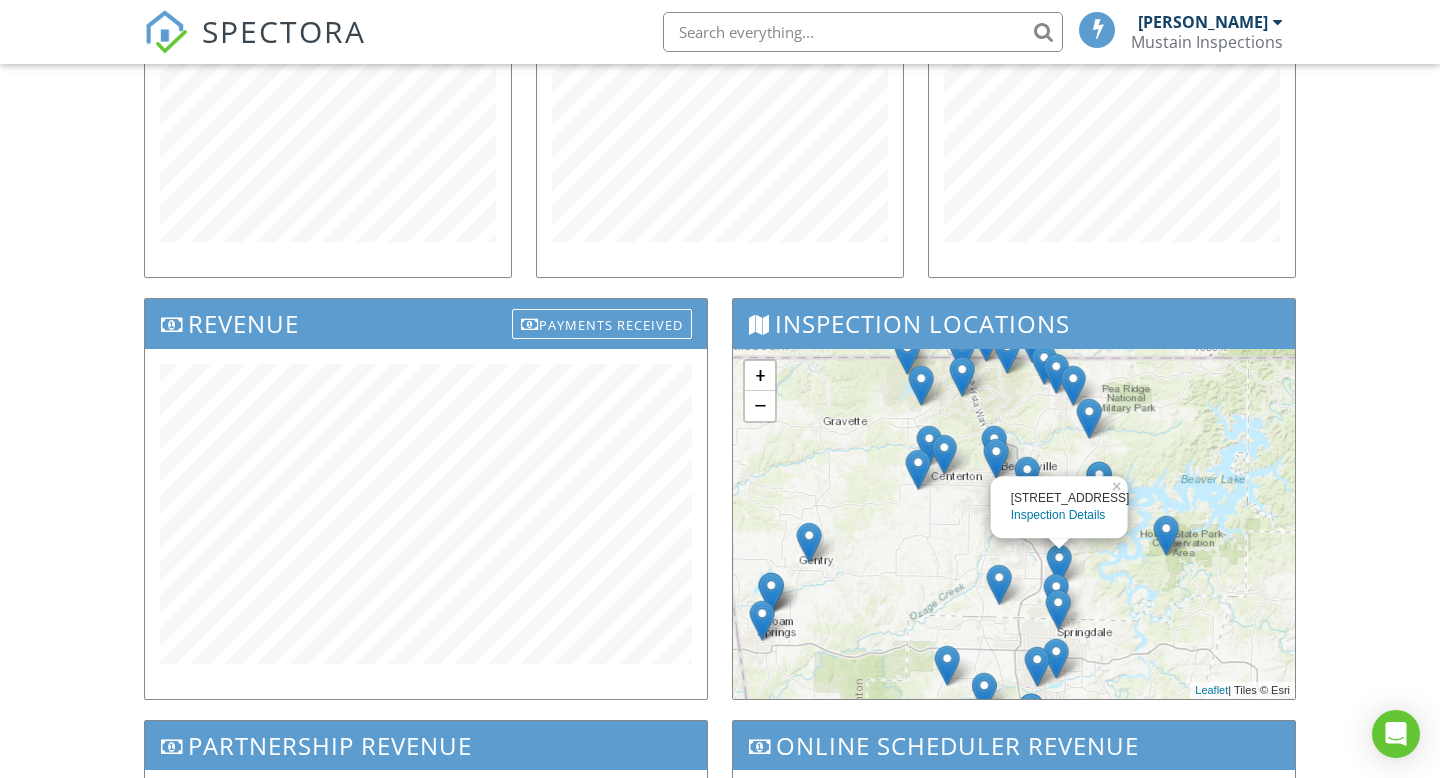 click at bounding box center [1056, 593] 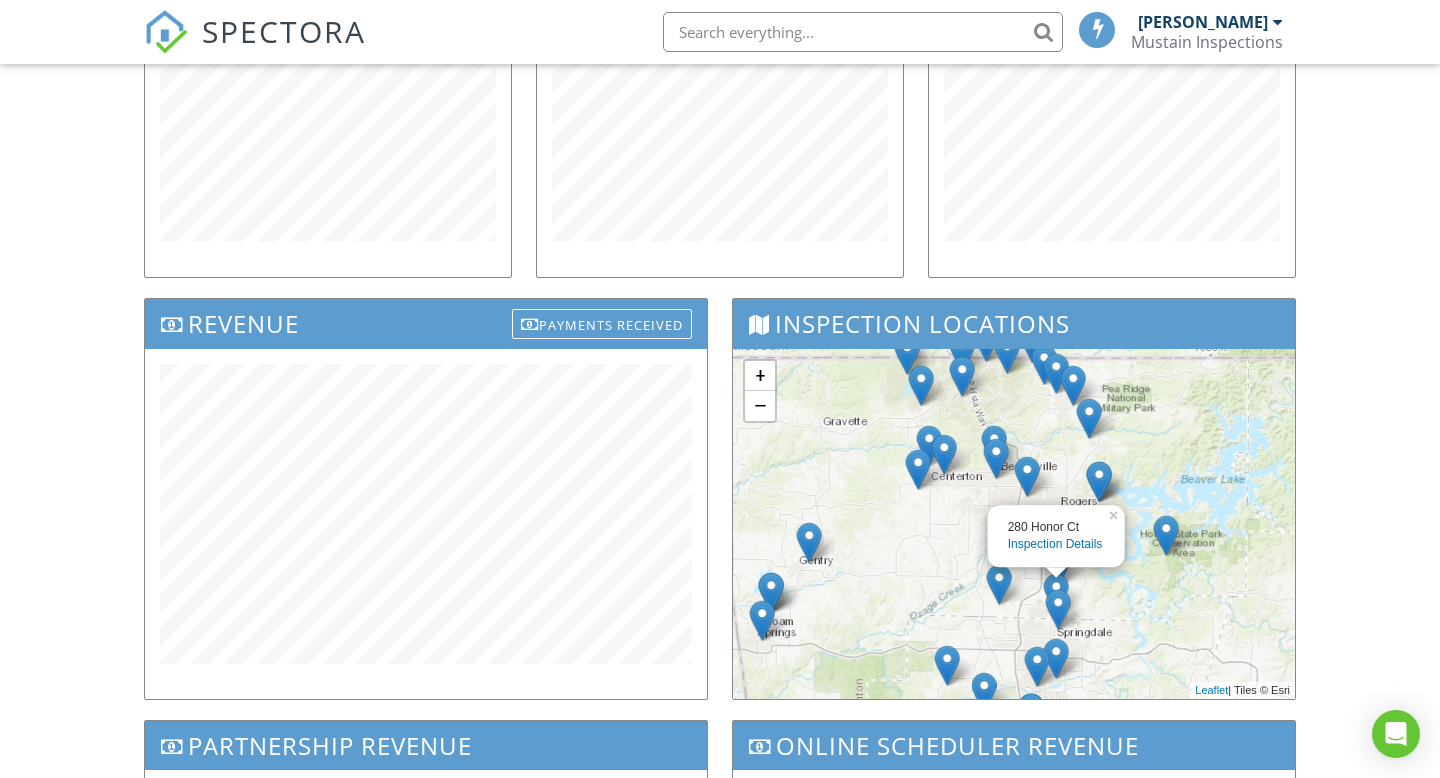 click at bounding box center [1058, 609] 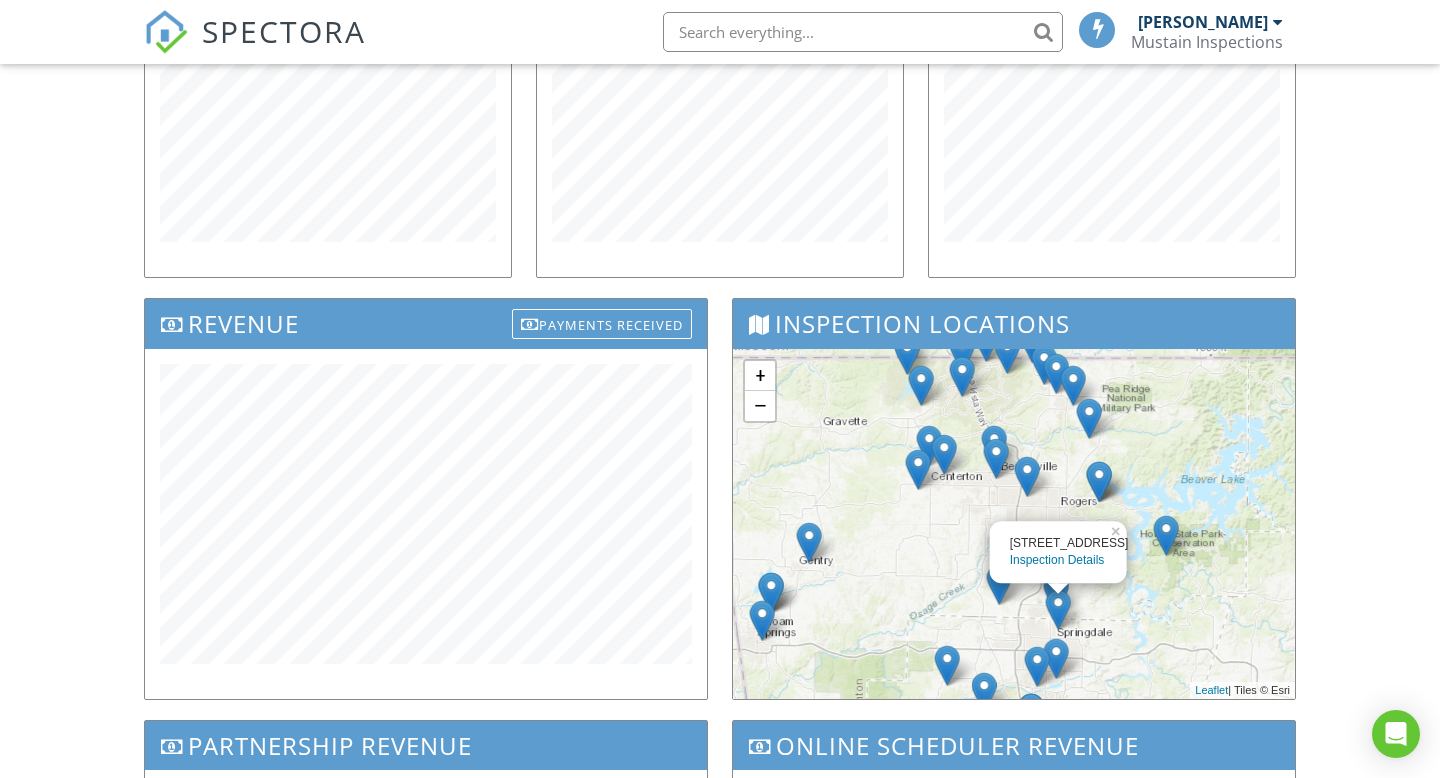 click at bounding box center (999, 584) 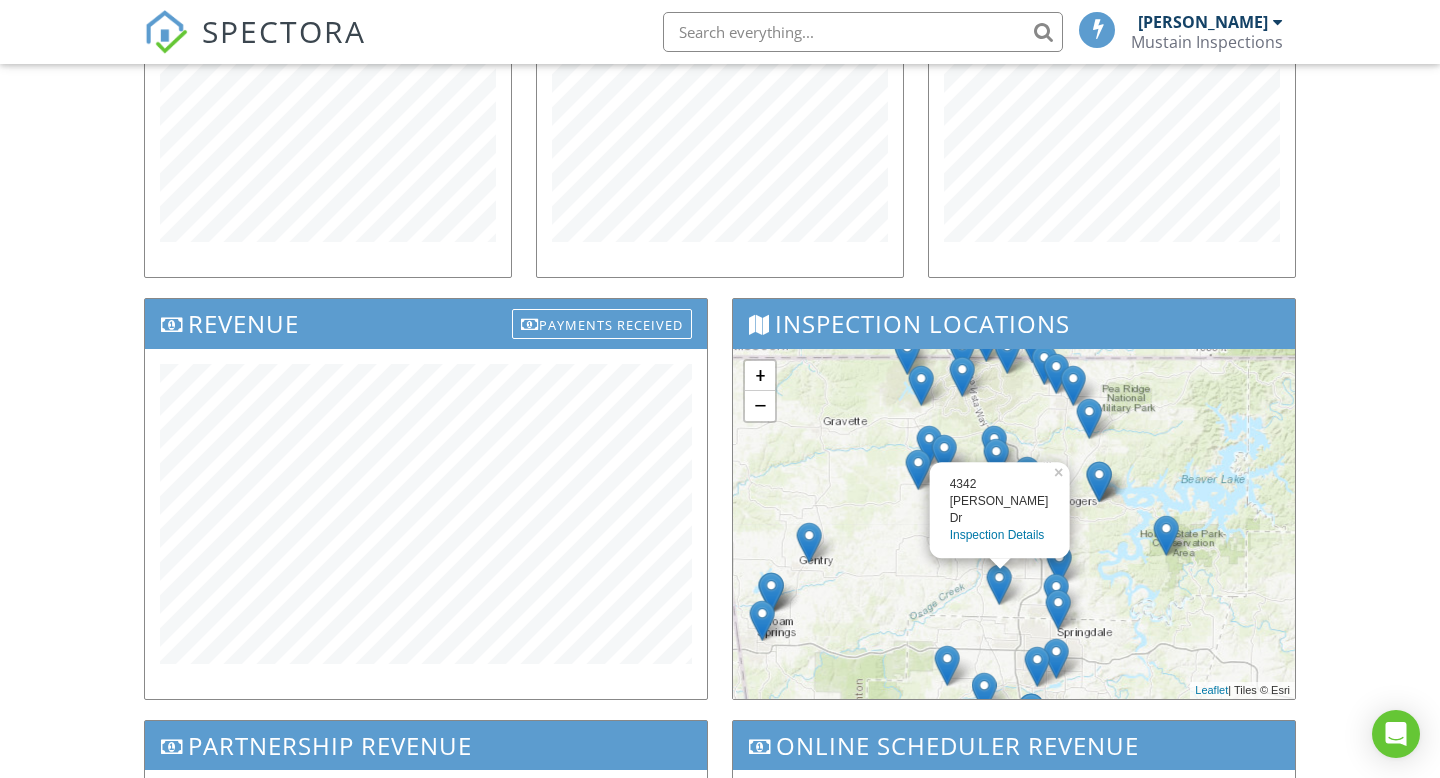 click at bounding box center [947, 665] 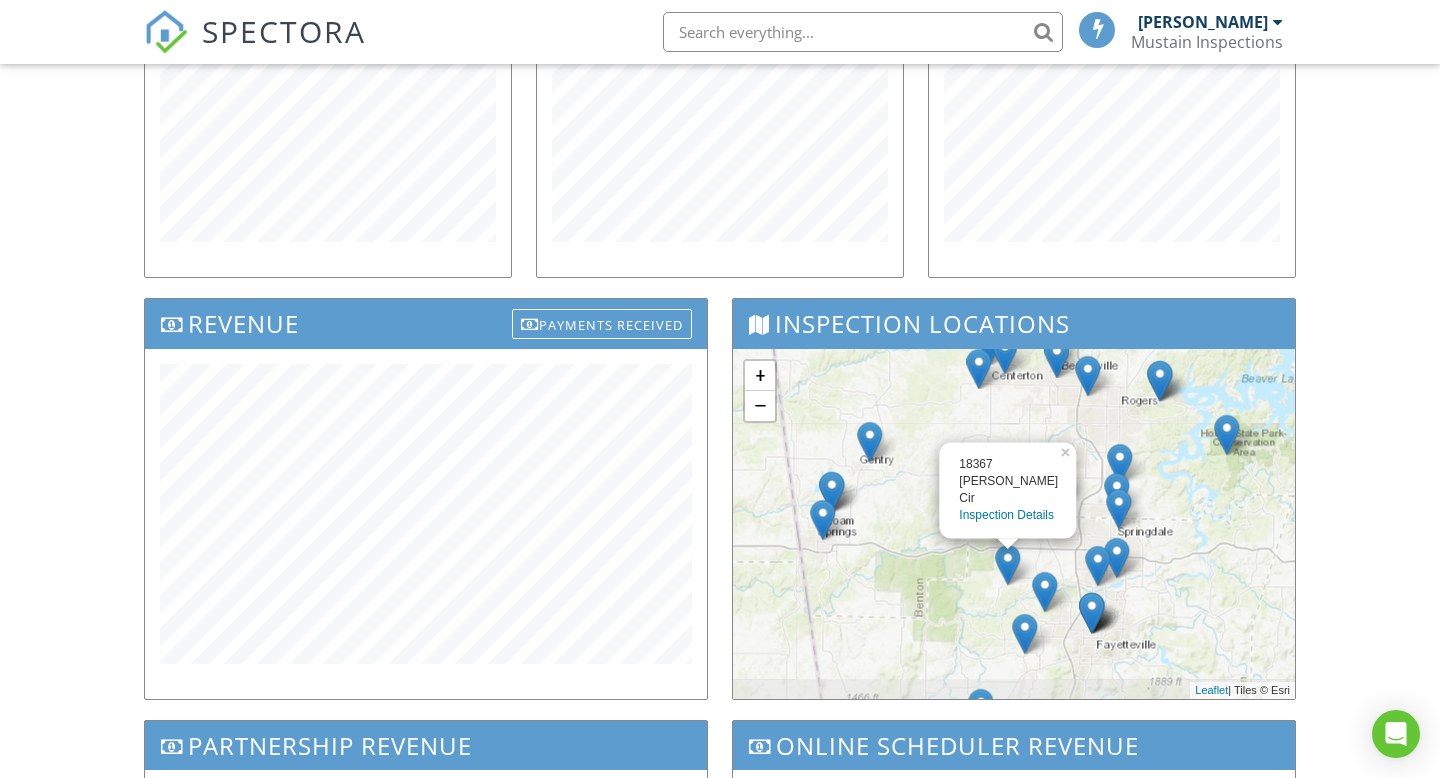 drag, startPoint x: 844, startPoint y: 665, endPoint x: 910, endPoint y: 564, distance: 120.65239 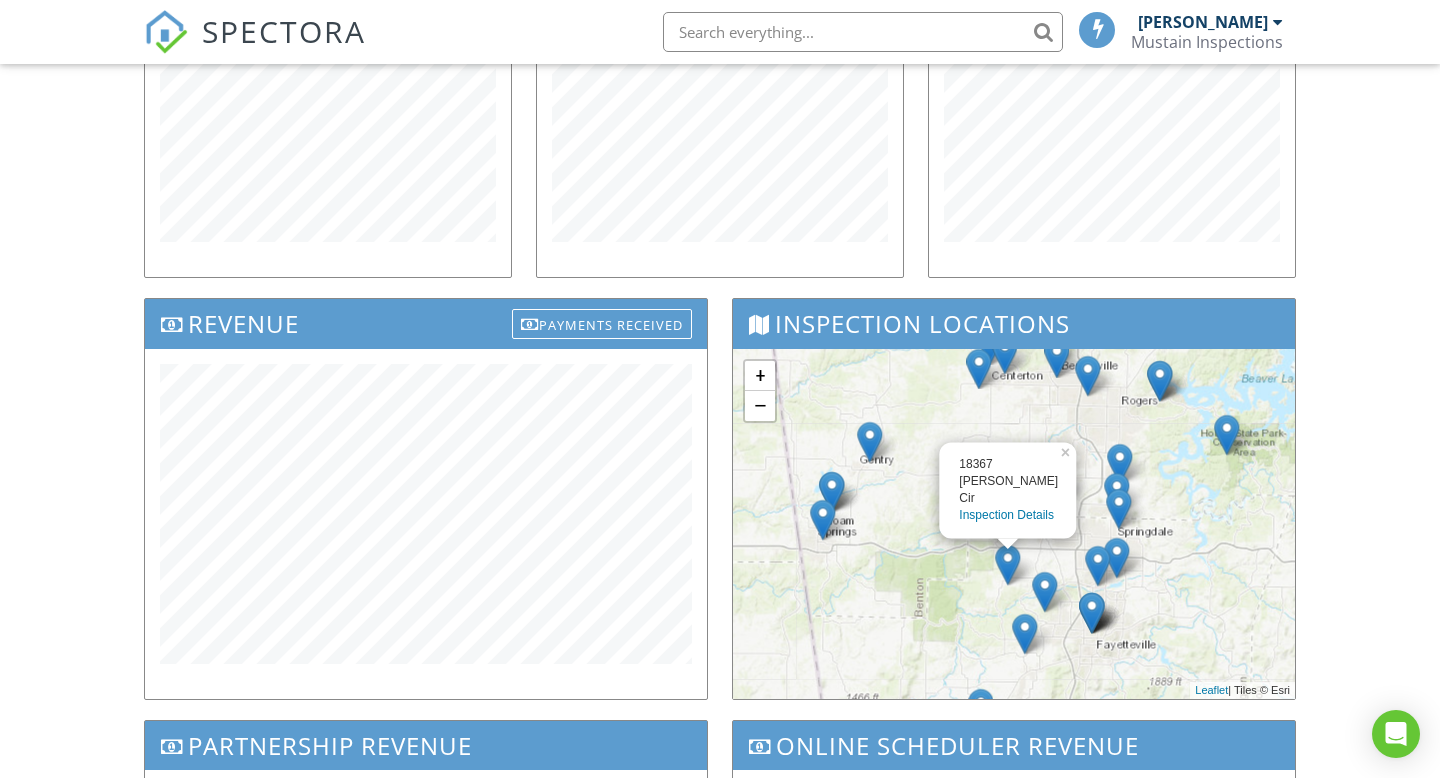 click at bounding box center [869, 441] 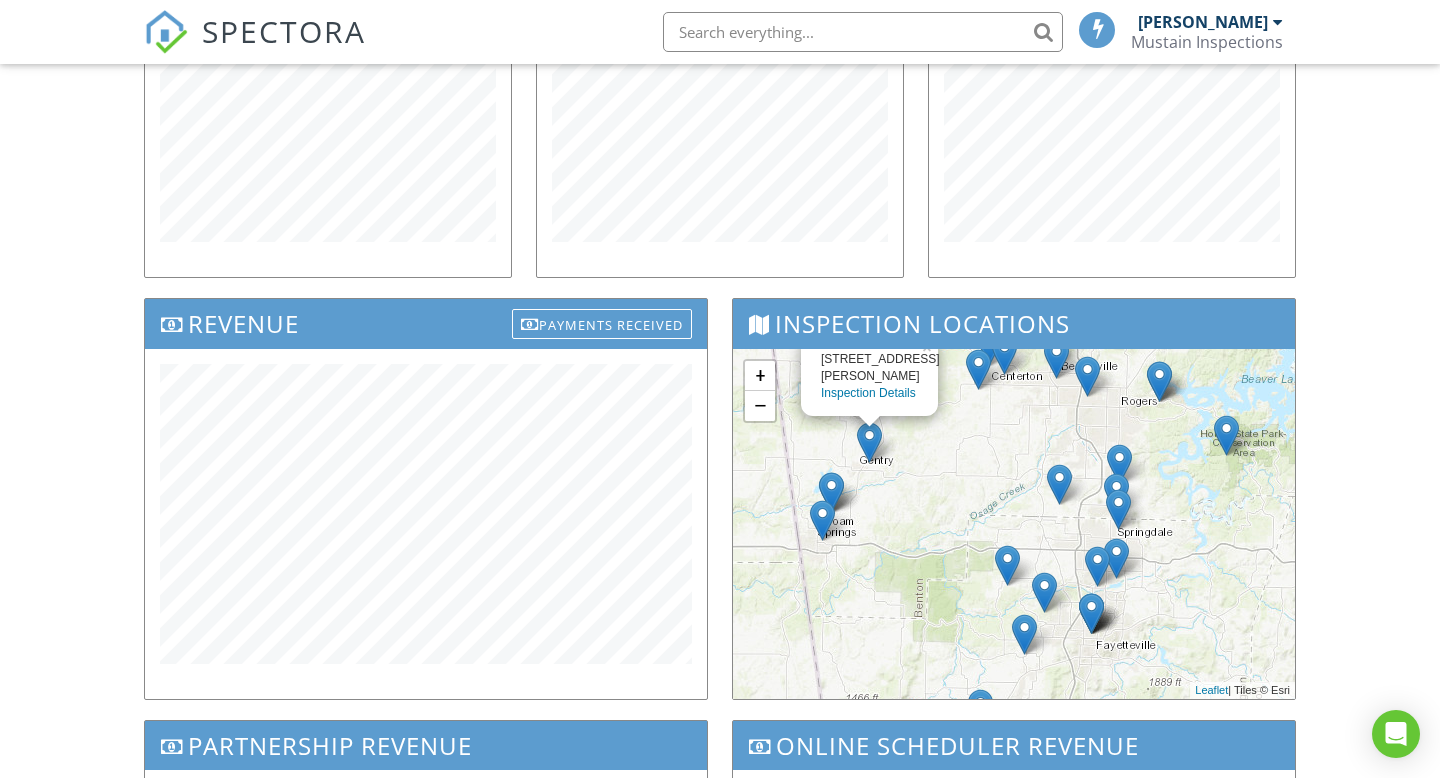 click at bounding box center [831, 492] 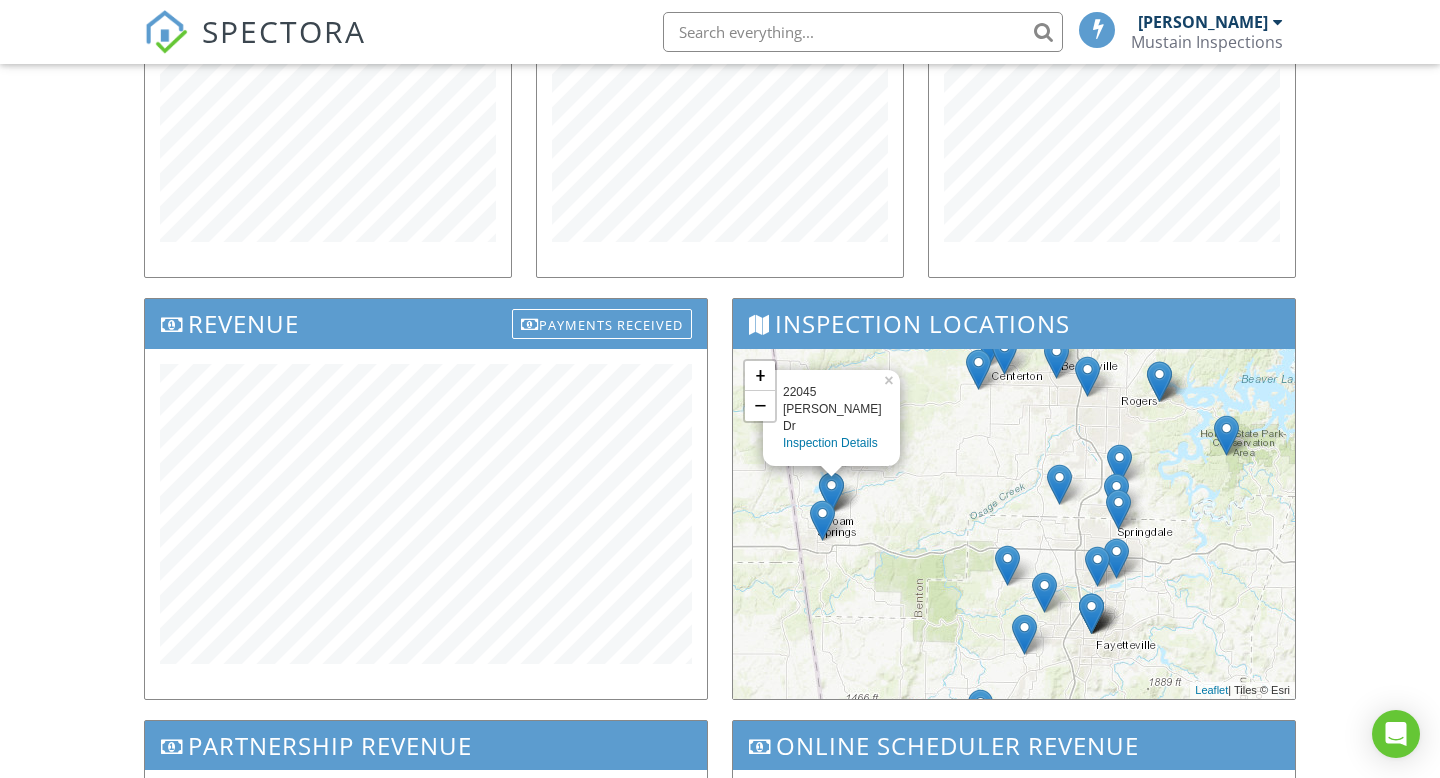 click at bounding box center (822, 520) 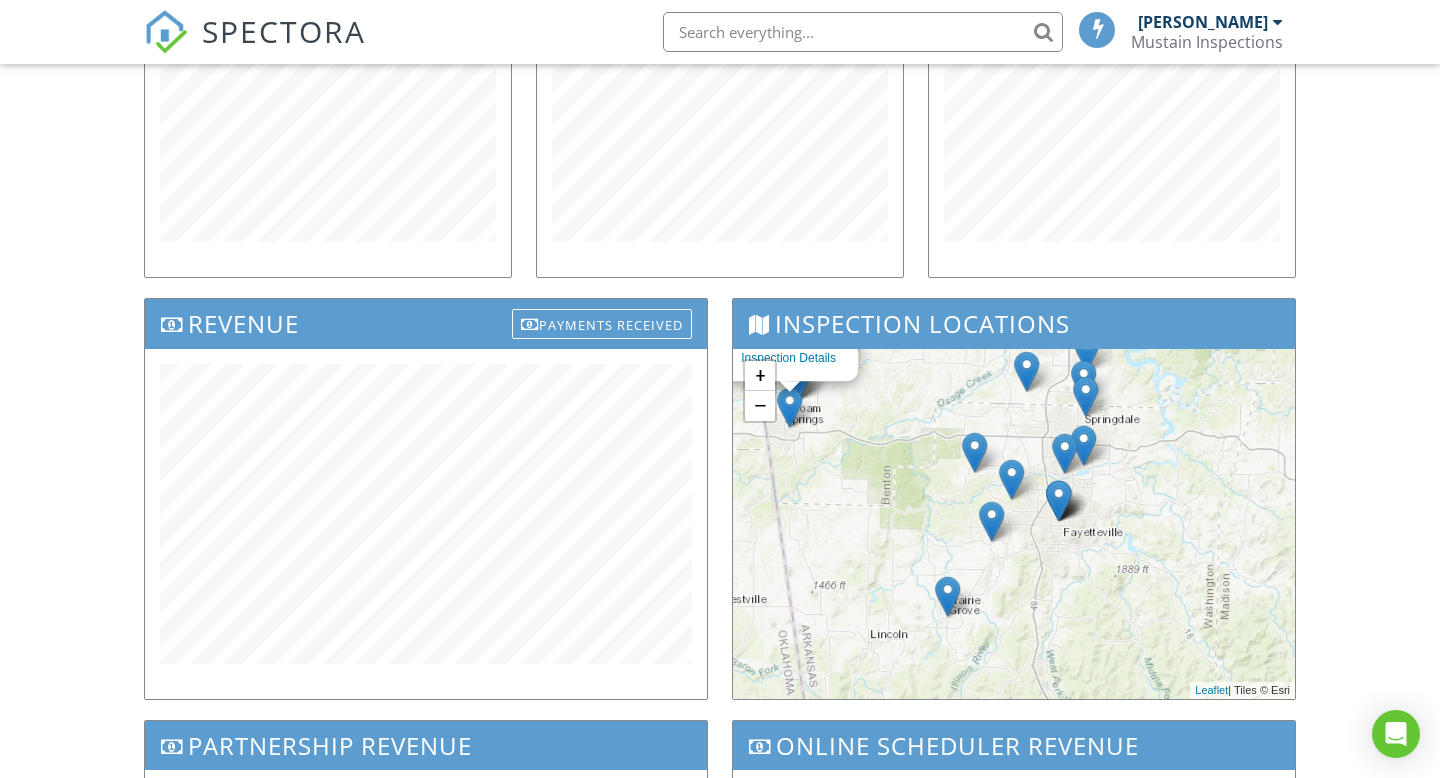 drag, startPoint x: 922, startPoint y: 608, endPoint x: 885, endPoint y: 493, distance: 120.805626 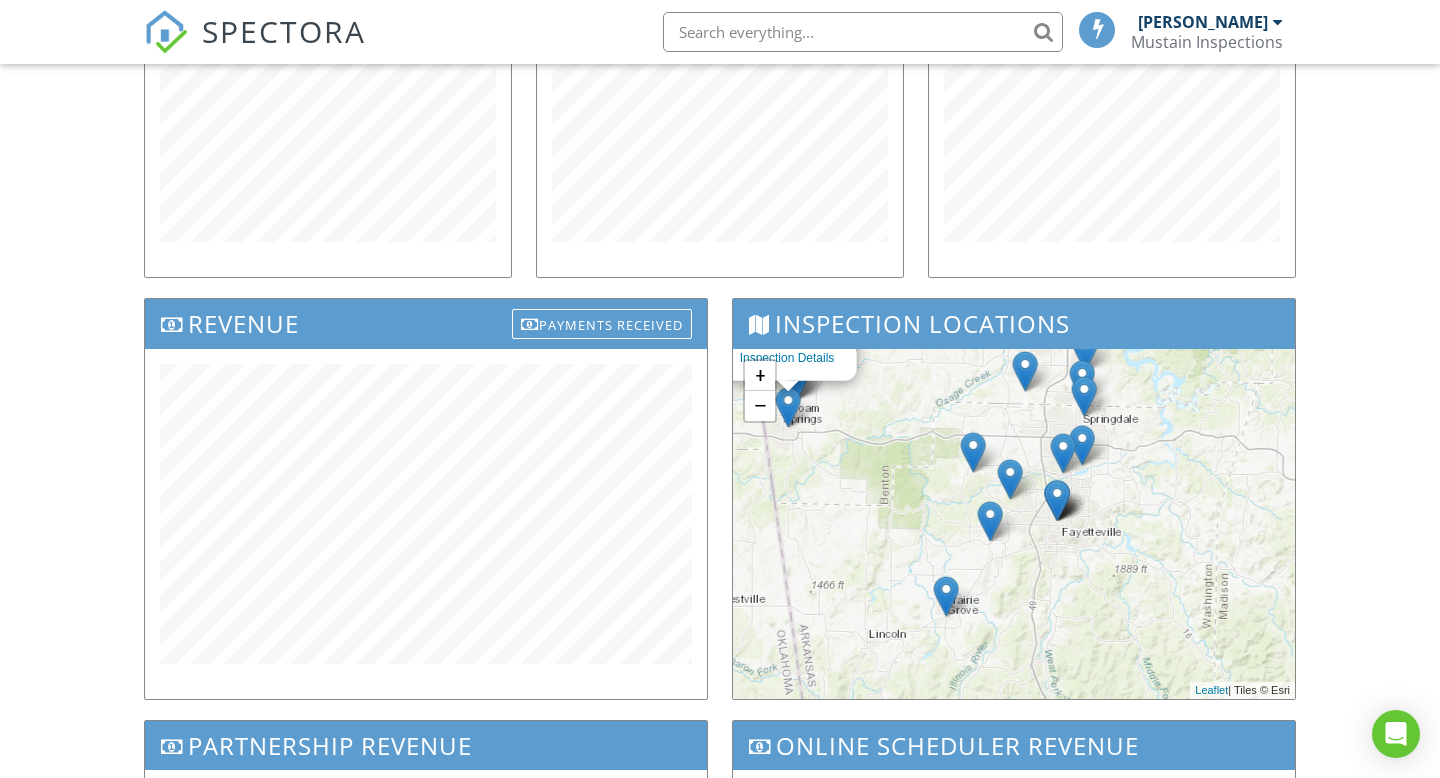 click at bounding box center [946, 595] 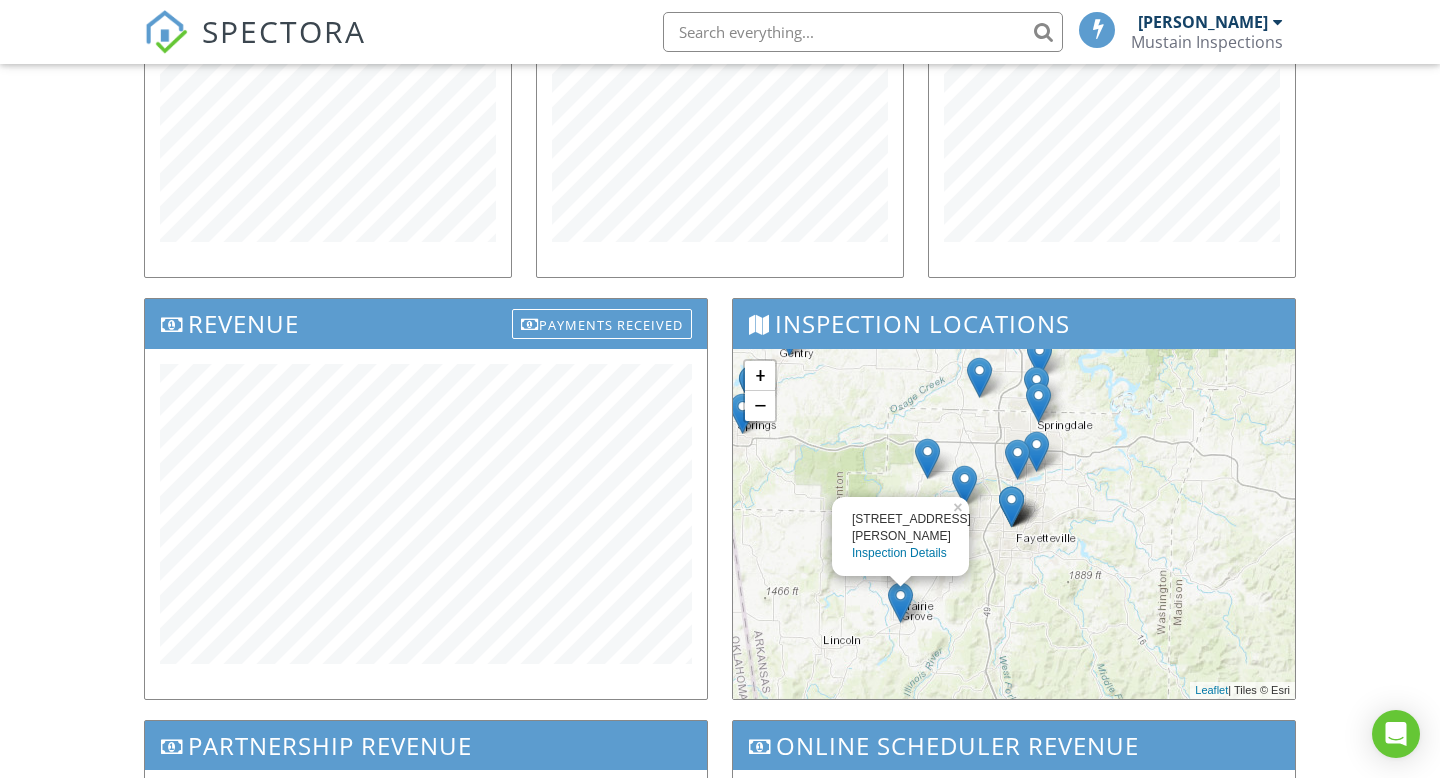drag, startPoint x: 1065, startPoint y: 559, endPoint x: 1008, endPoint y: 572, distance: 58.463665 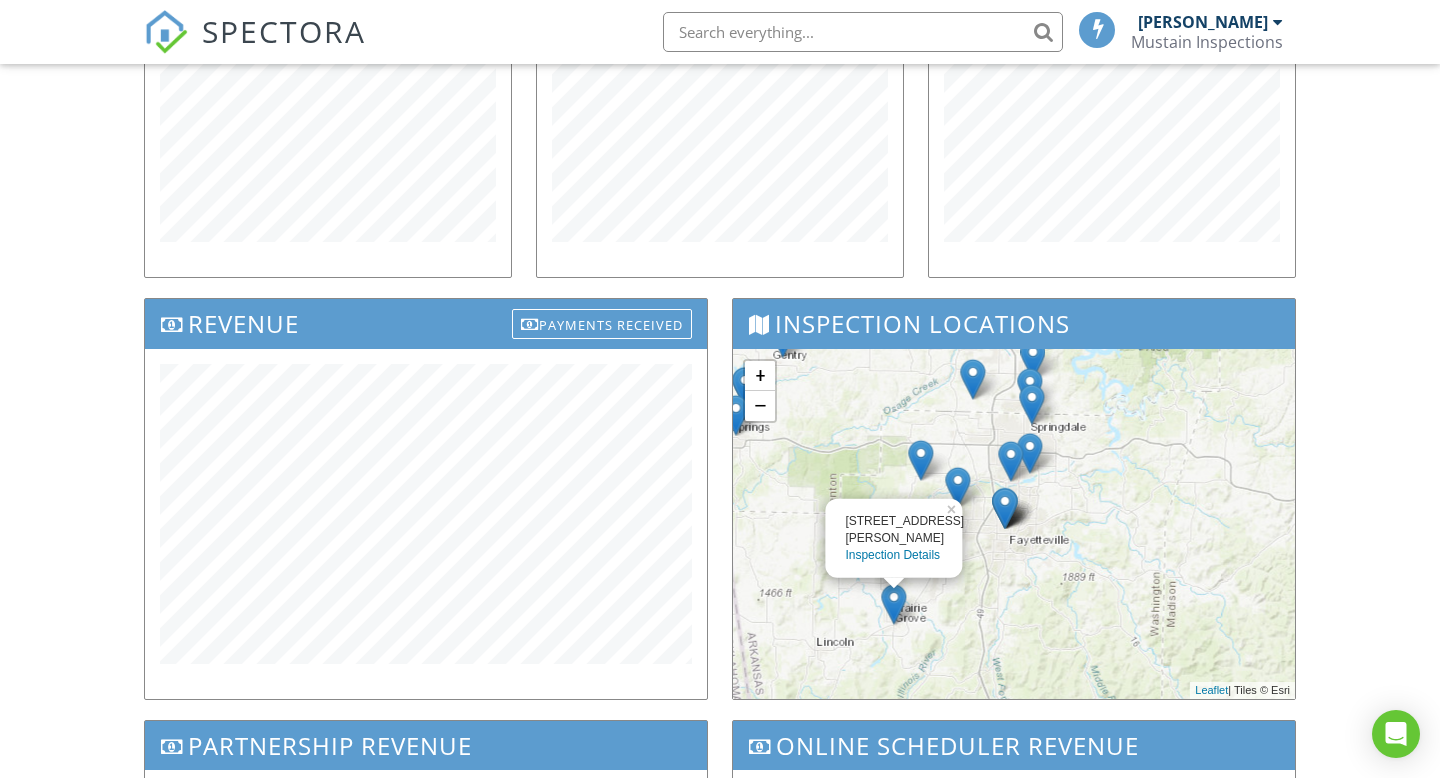 click at bounding box center [1004, 507] 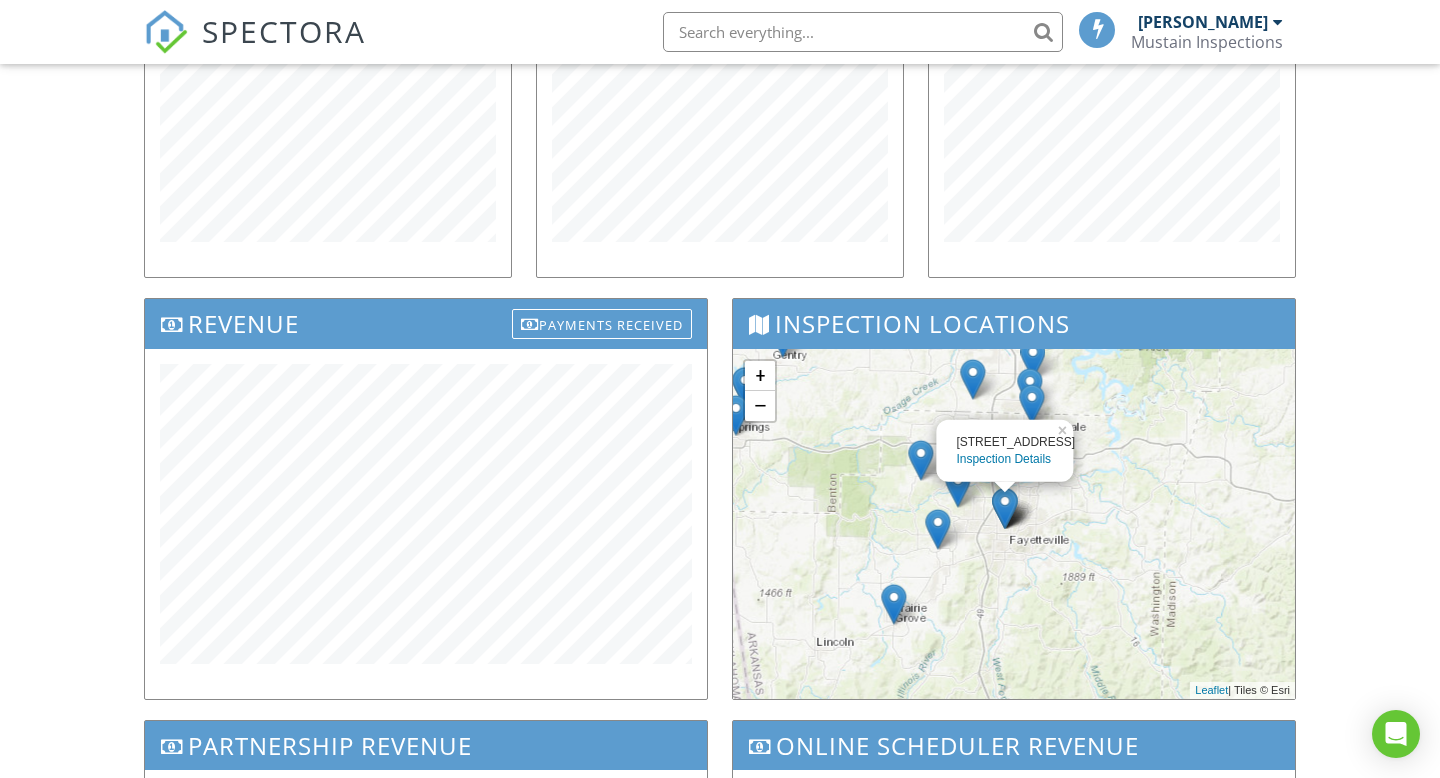 click at bounding box center [937, 528] 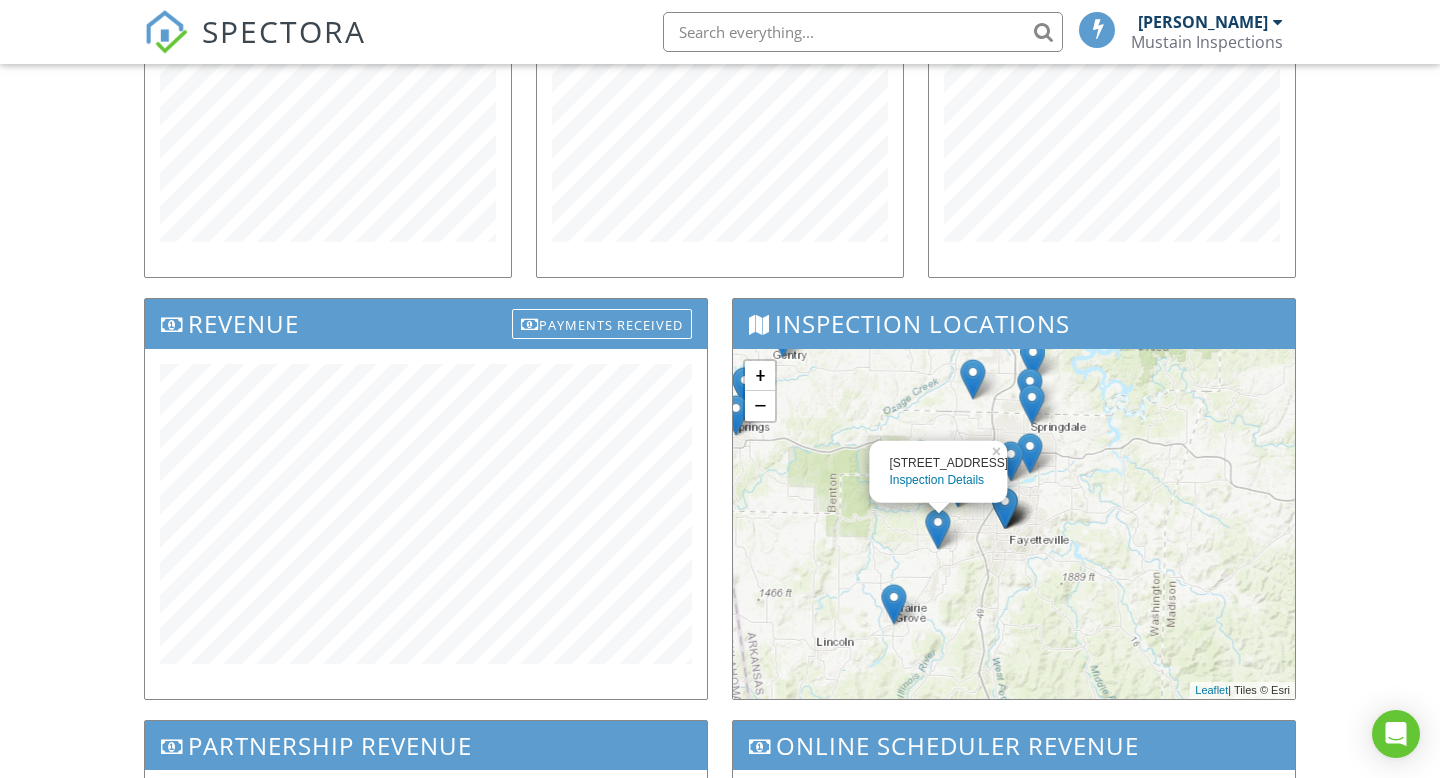 click on "388 N Gaggle Ave Inspection Details × + − Leaflet  | Tiles © Esri" at bounding box center [1014, 524] 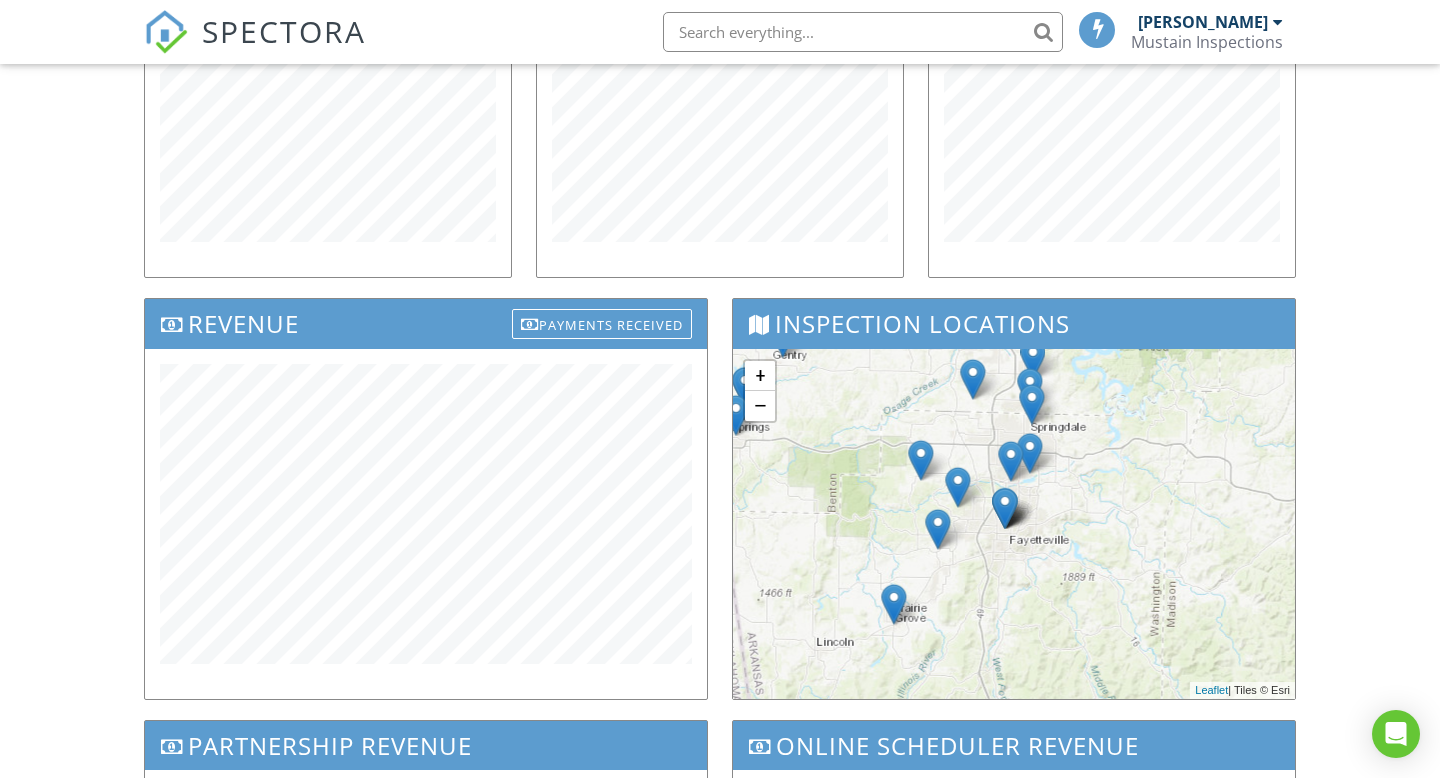 click at bounding box center (957, 486) 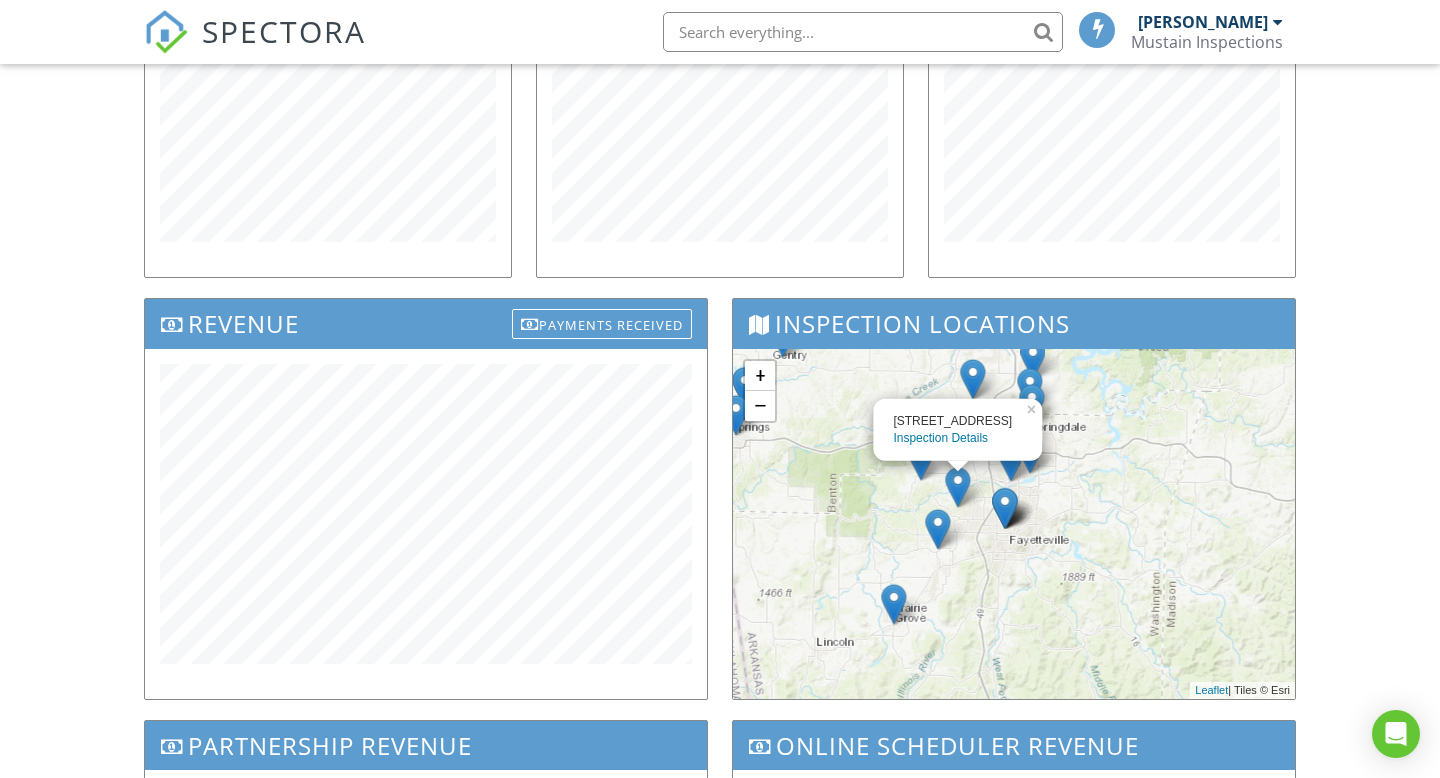 click at bounding box center (920, 459) 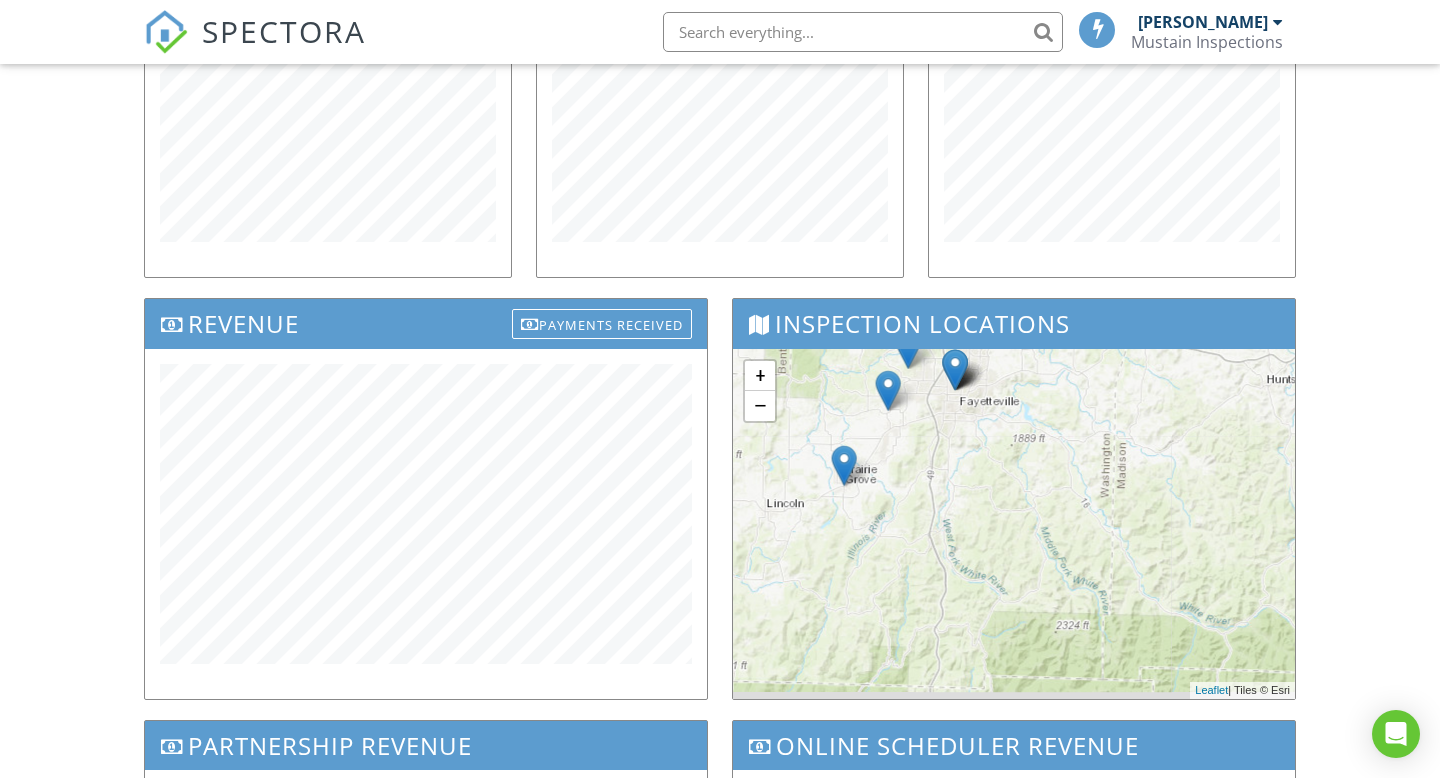 drag, startPoint x: 1041, startPoint y: 617, endPoint x: 991, endPoint y: 476, distance: 149.60281 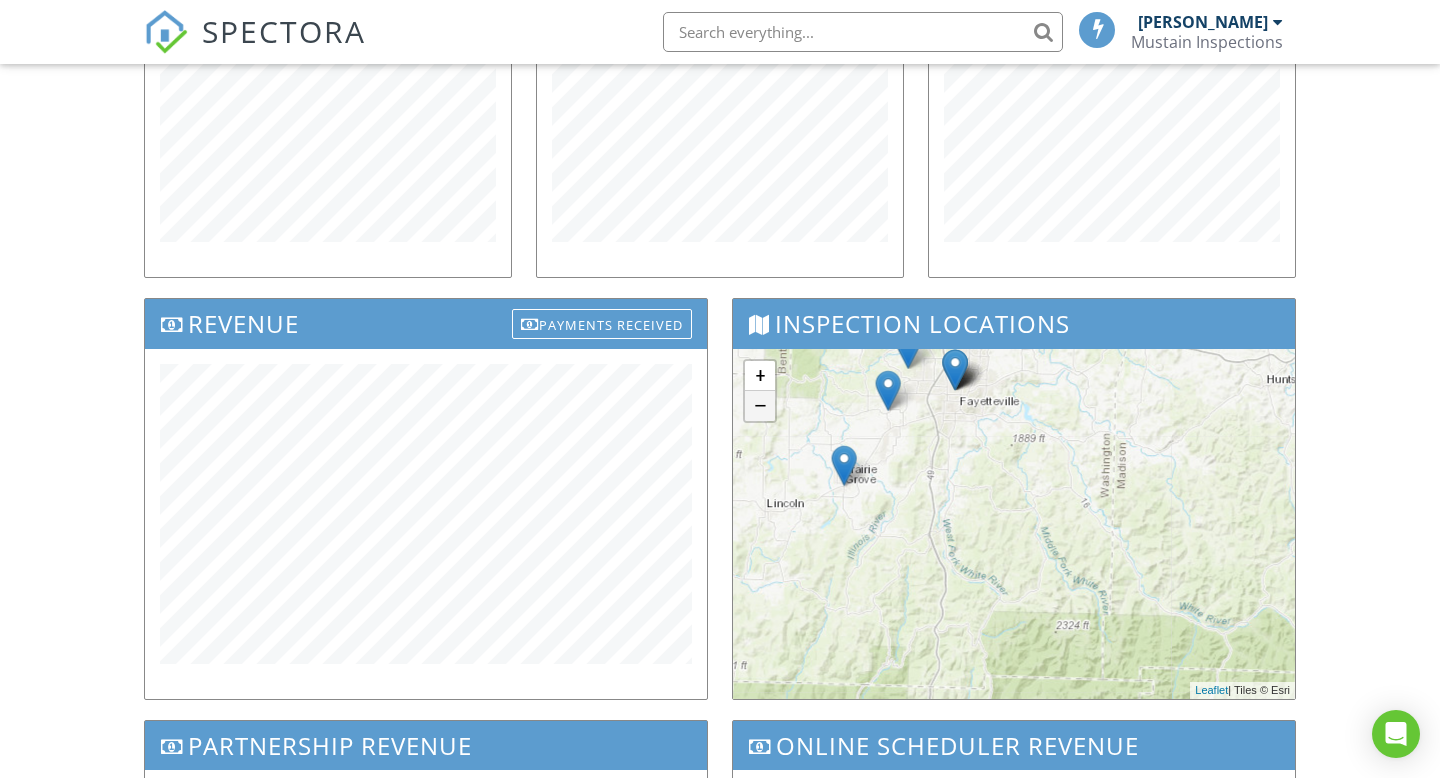 click on "−" at bounding box center (760, 406) 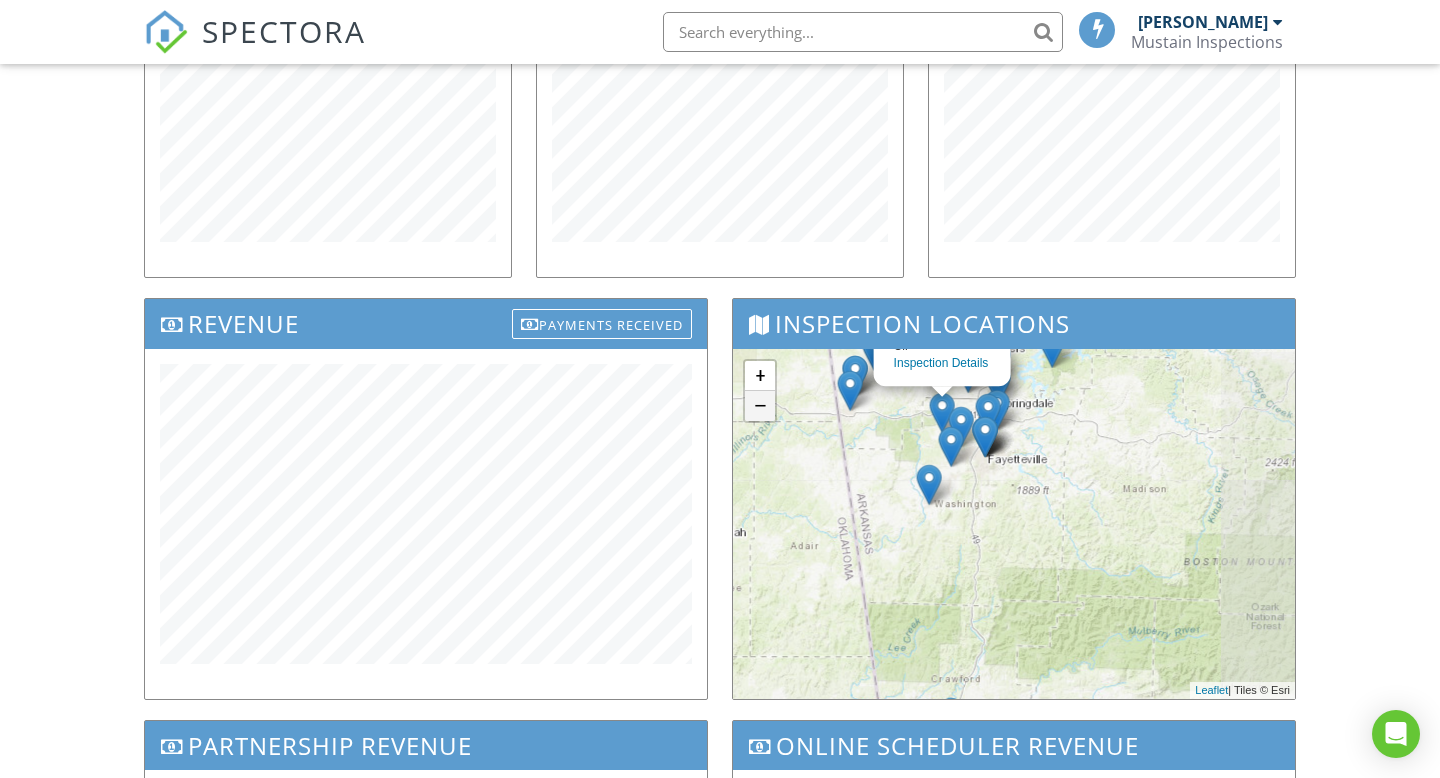 click on "−" at bounding box center (760, 406) 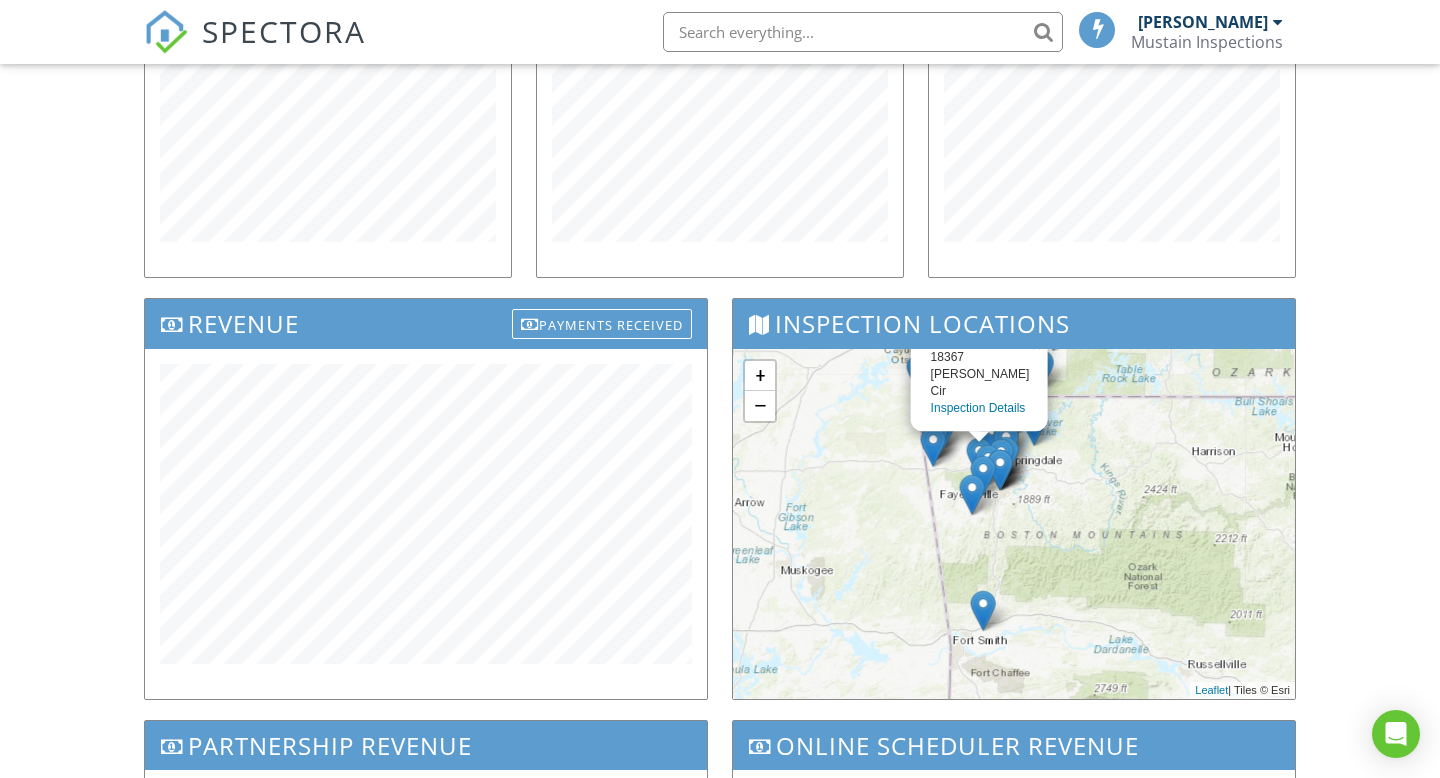 click at bounding box center [983, 610] 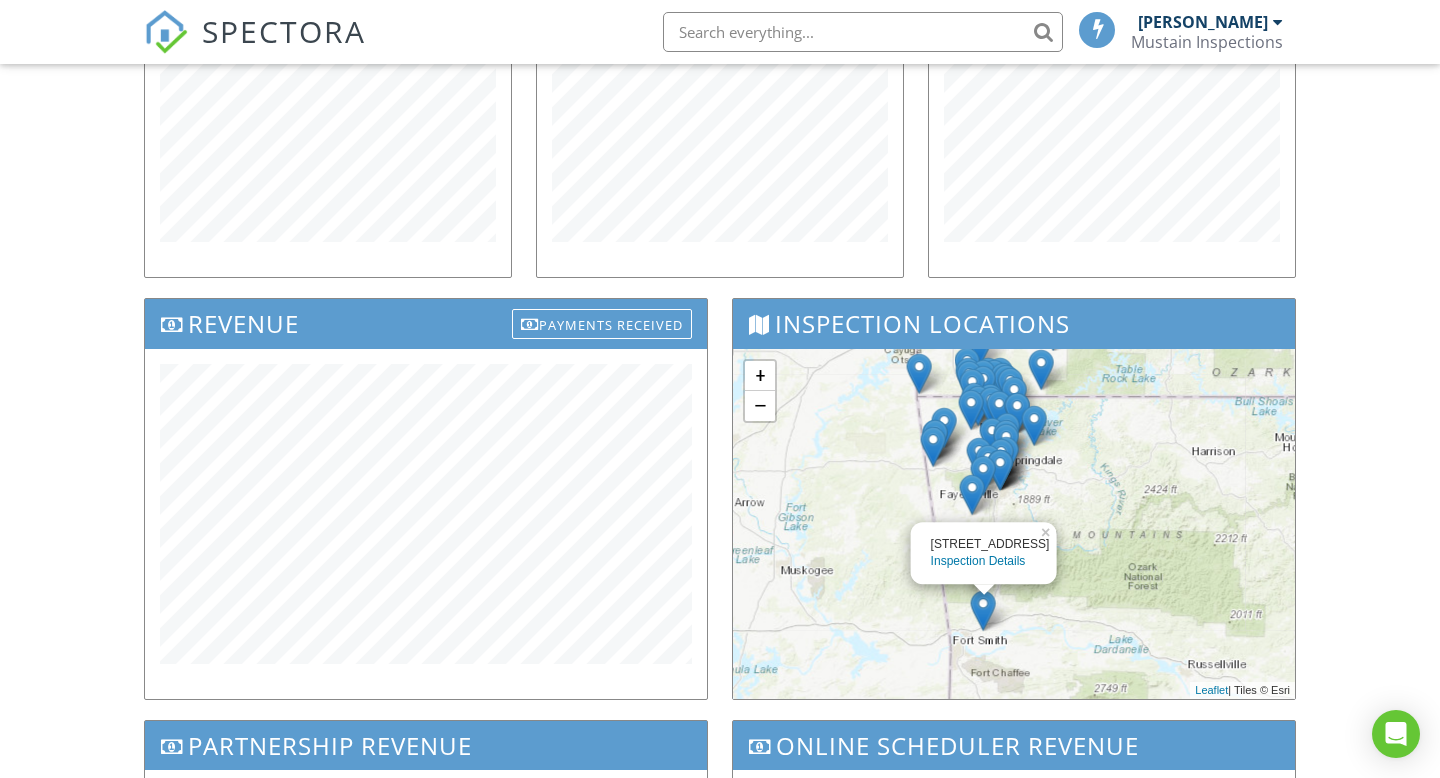 click on "1430 Sunnyside Rd Inspection Details × + − Leaflet  | Tiles © Esri" at bounding box center [1014, 524] 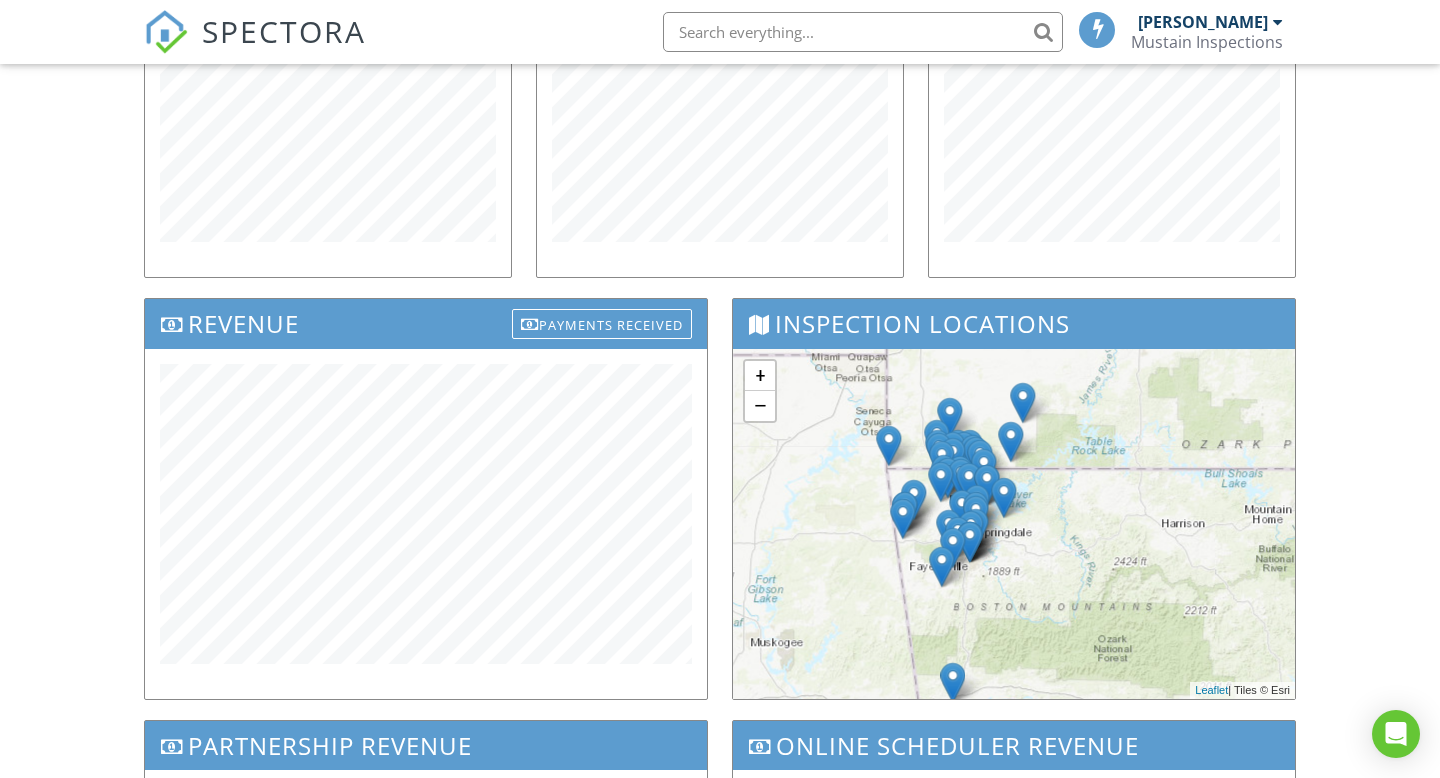 drag, startPoint x: 1093, startPoint y: 481, endPoint x: 1063, endPoint y: 559, distance: 83.57033 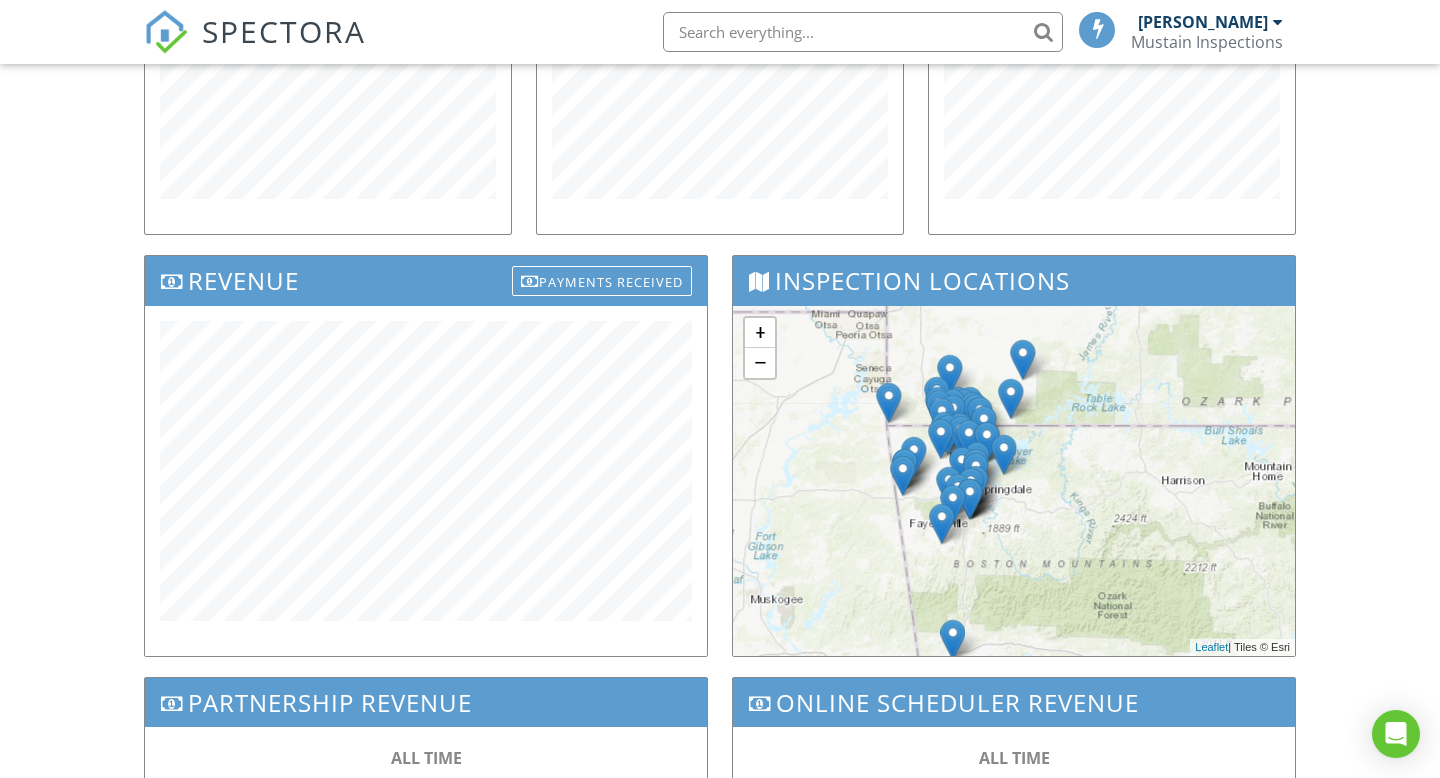 scroll, scrollTop: 0, scrollLeft: 0, axis: both 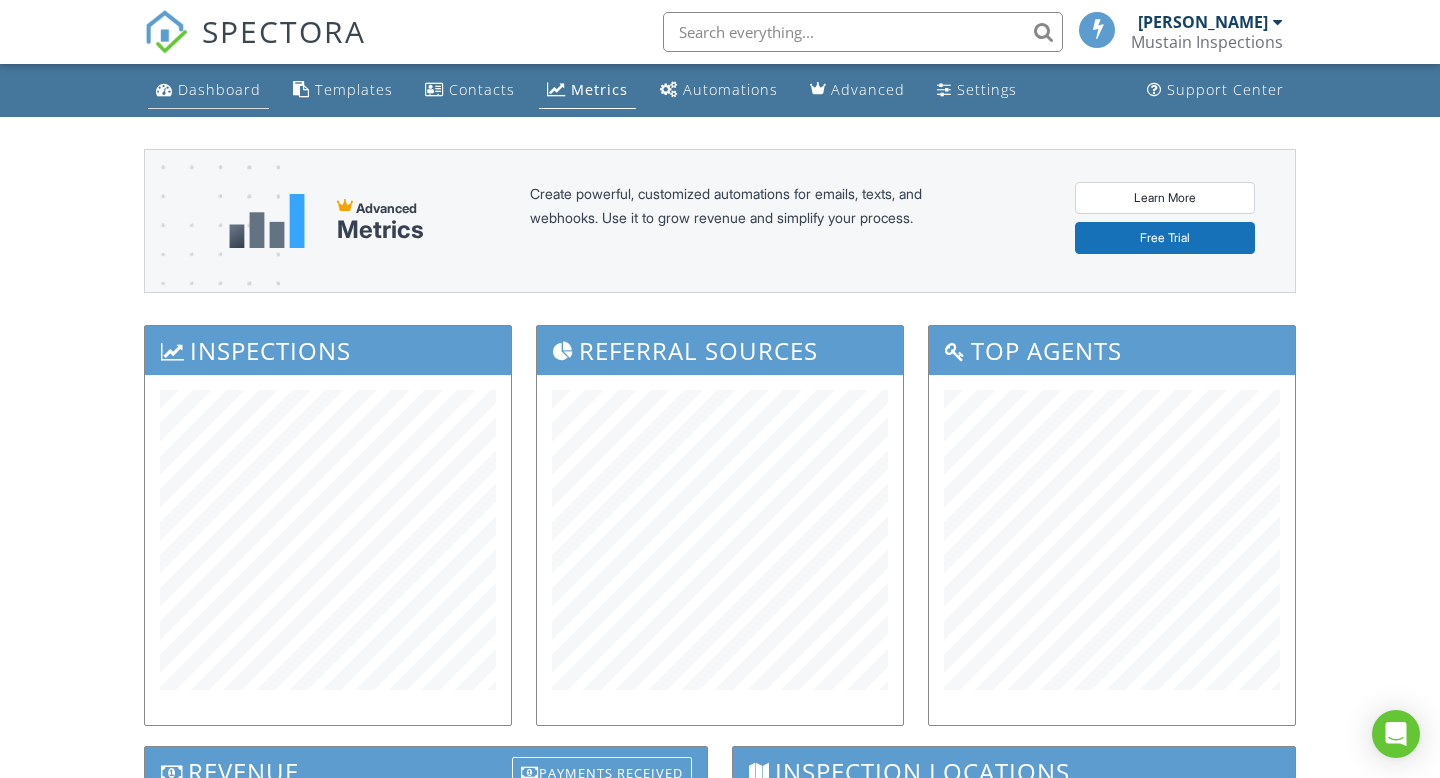 click on "Dashboard" at bounding box center (219, 89) 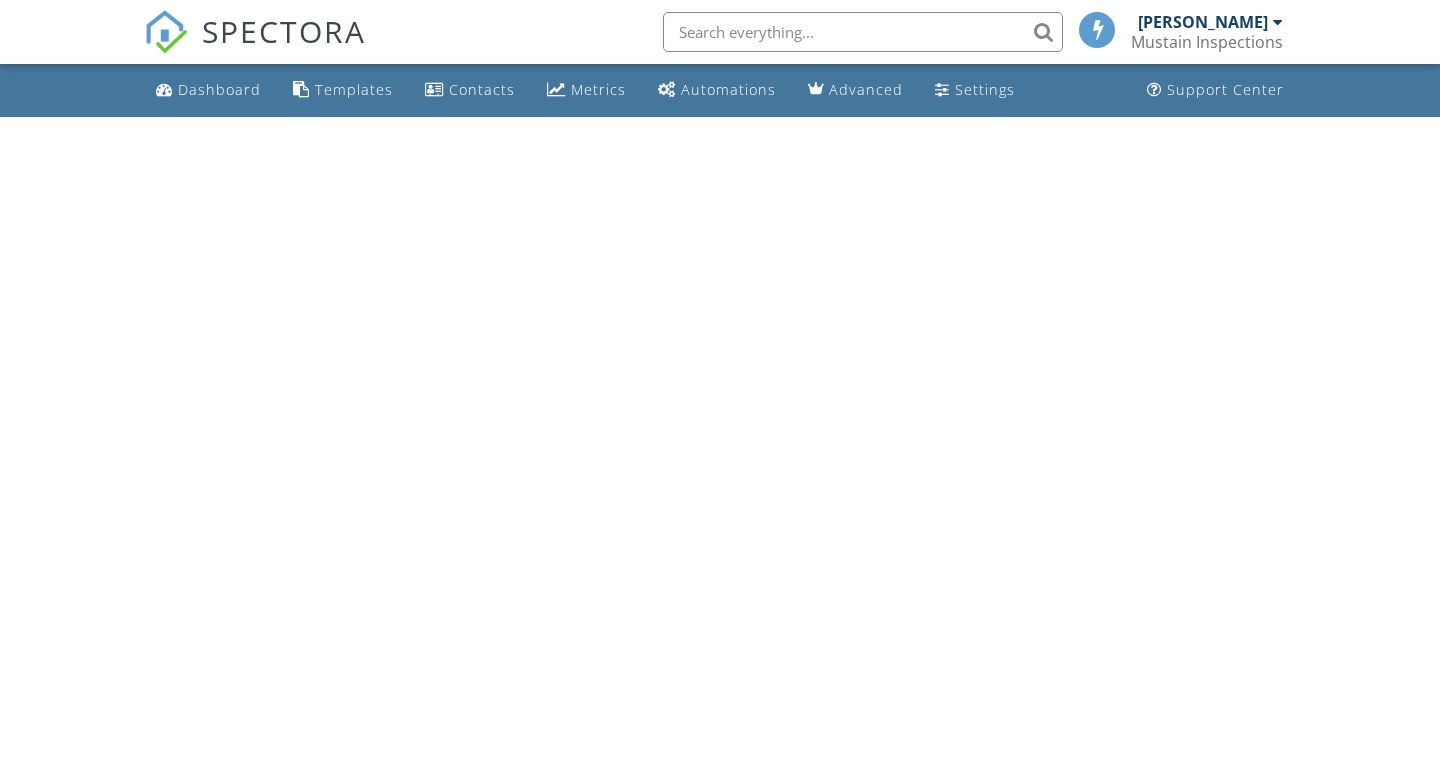 scroll, scrollTop: 0, scrollLeft: 0, axis: both 